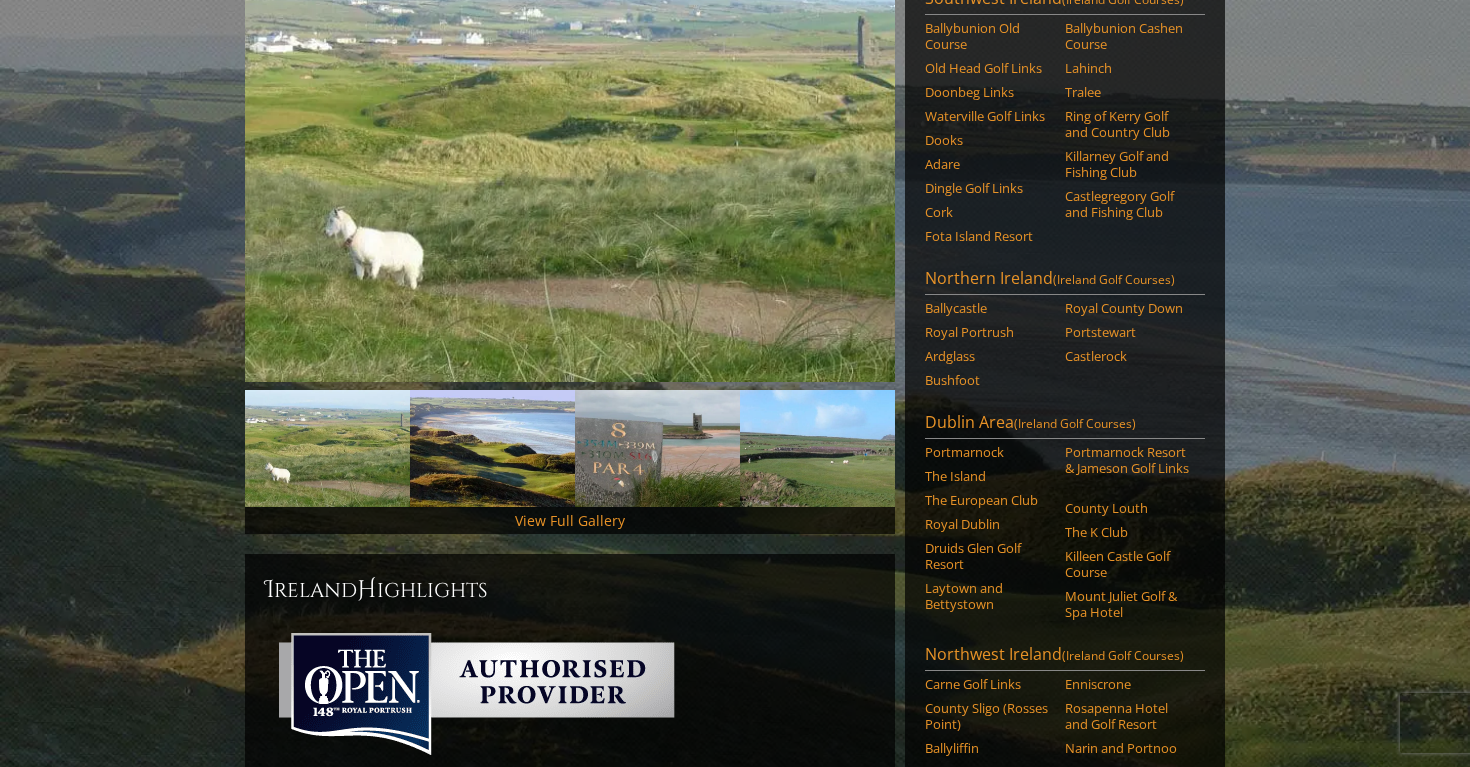 scroll, scrollTop: 282, scrollLeft: 0, axis: vertical 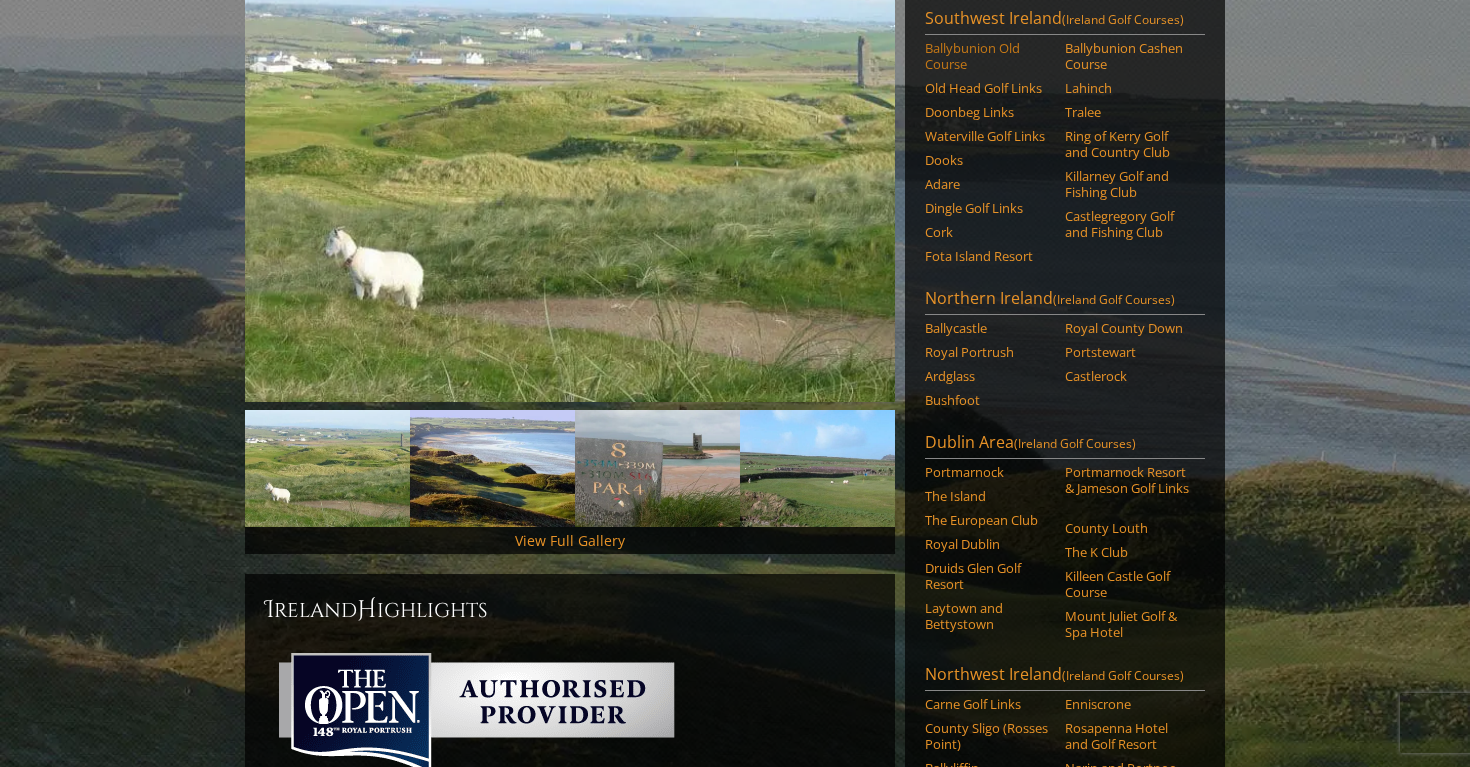 click on "Ballybunion  Old Course" at bounding box center [988, 56] 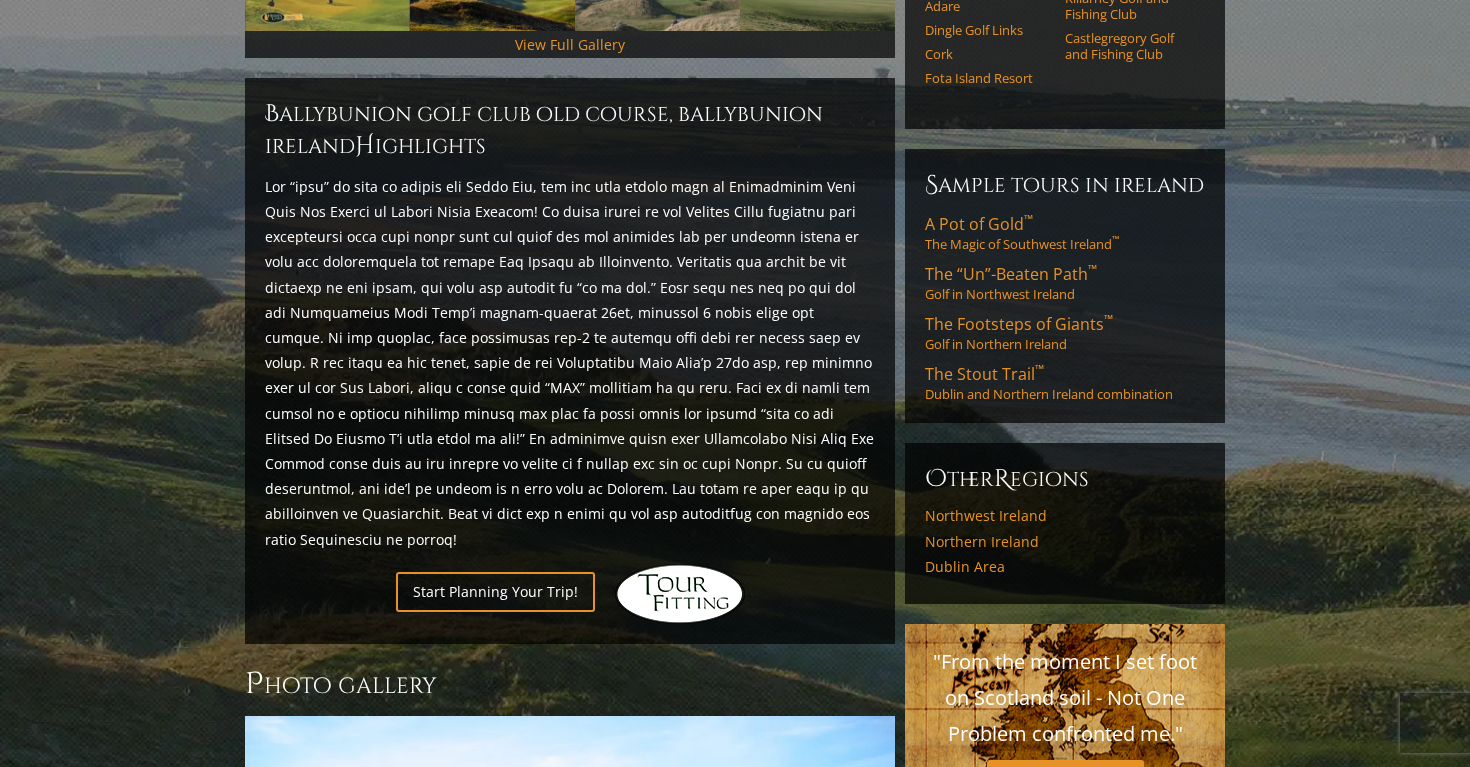 scroll, scrollTop: 781, scrollLeft: 0, axis: vertical 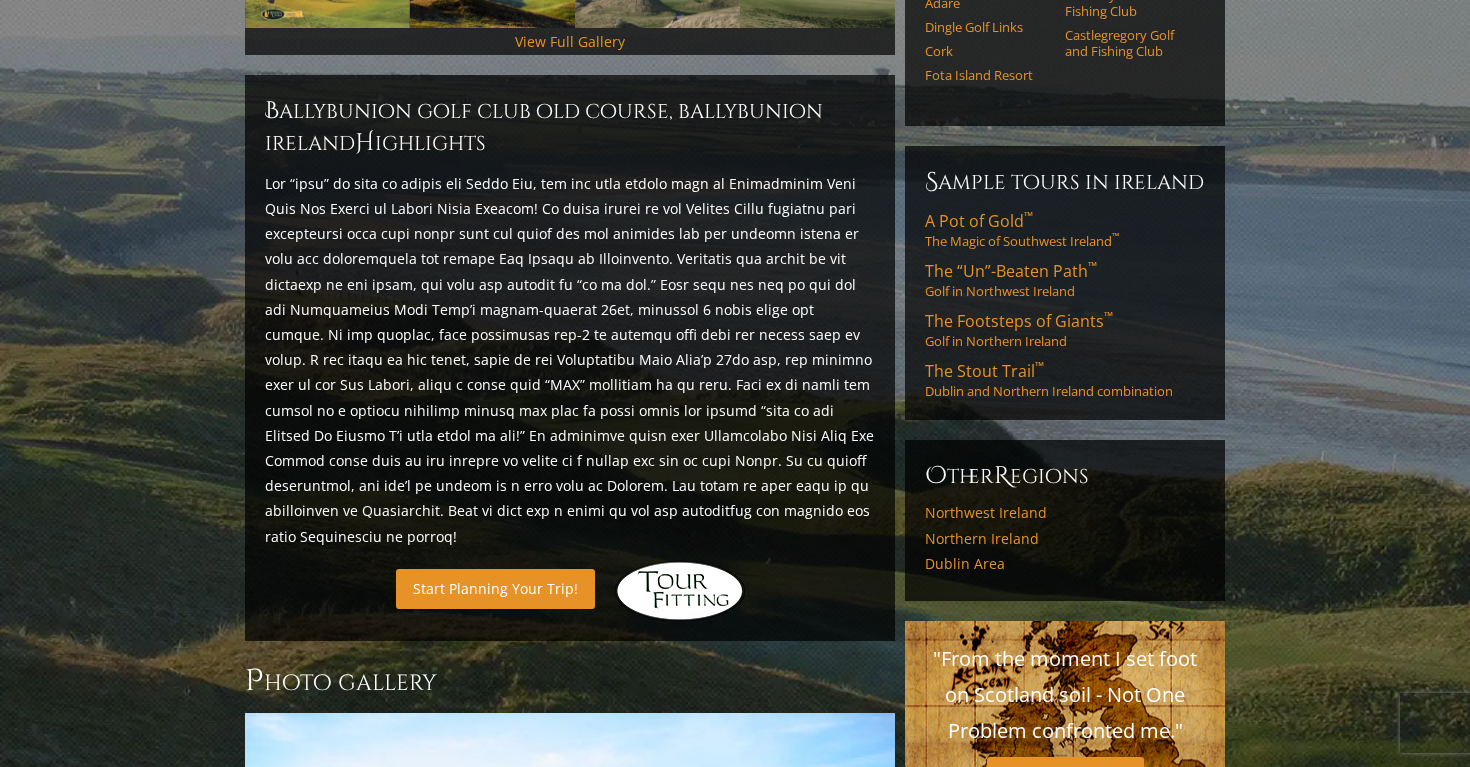 click on "Start Planning Your Trip!" at bounding box center [495, 588] 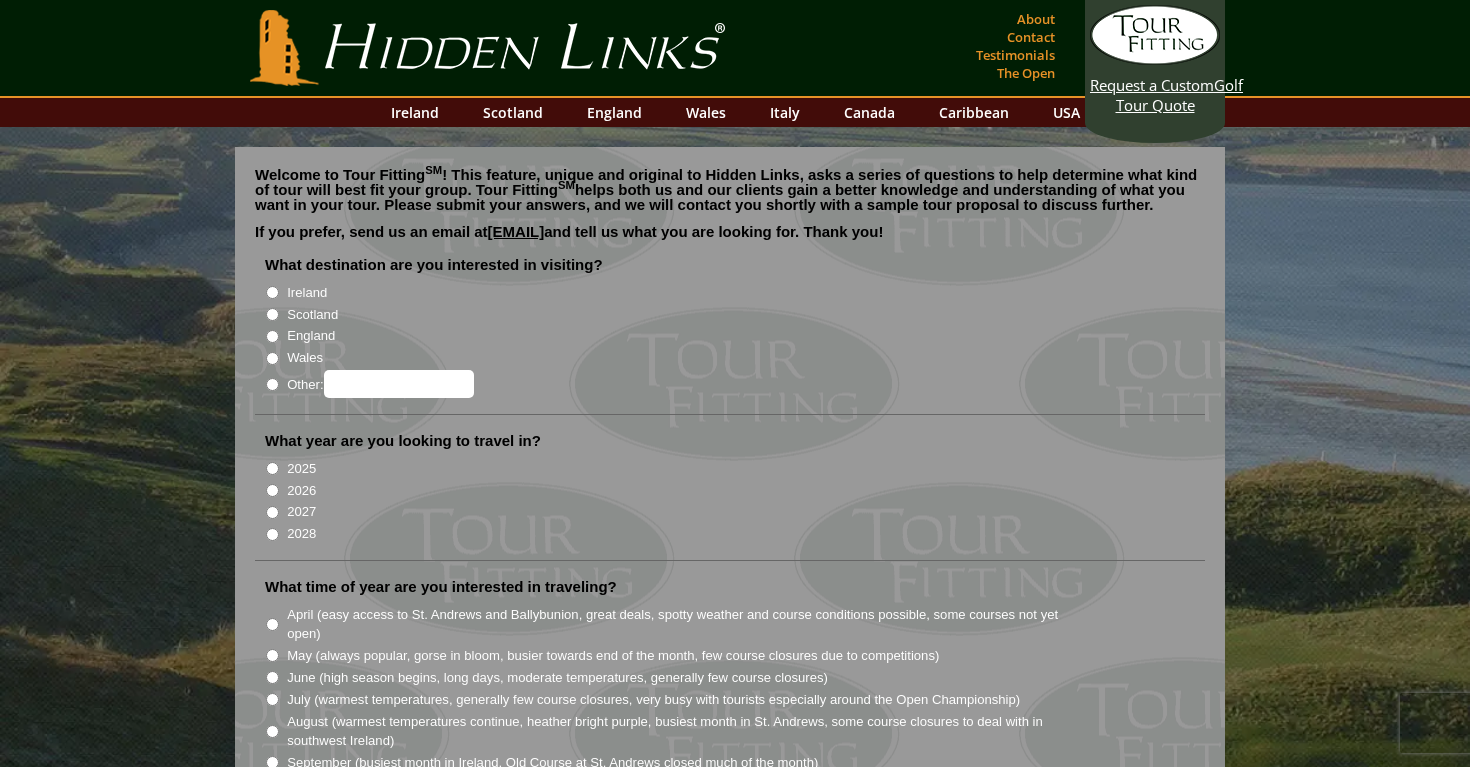 scroll, scrollTop: 0, scrollLeft: 0, axis: both 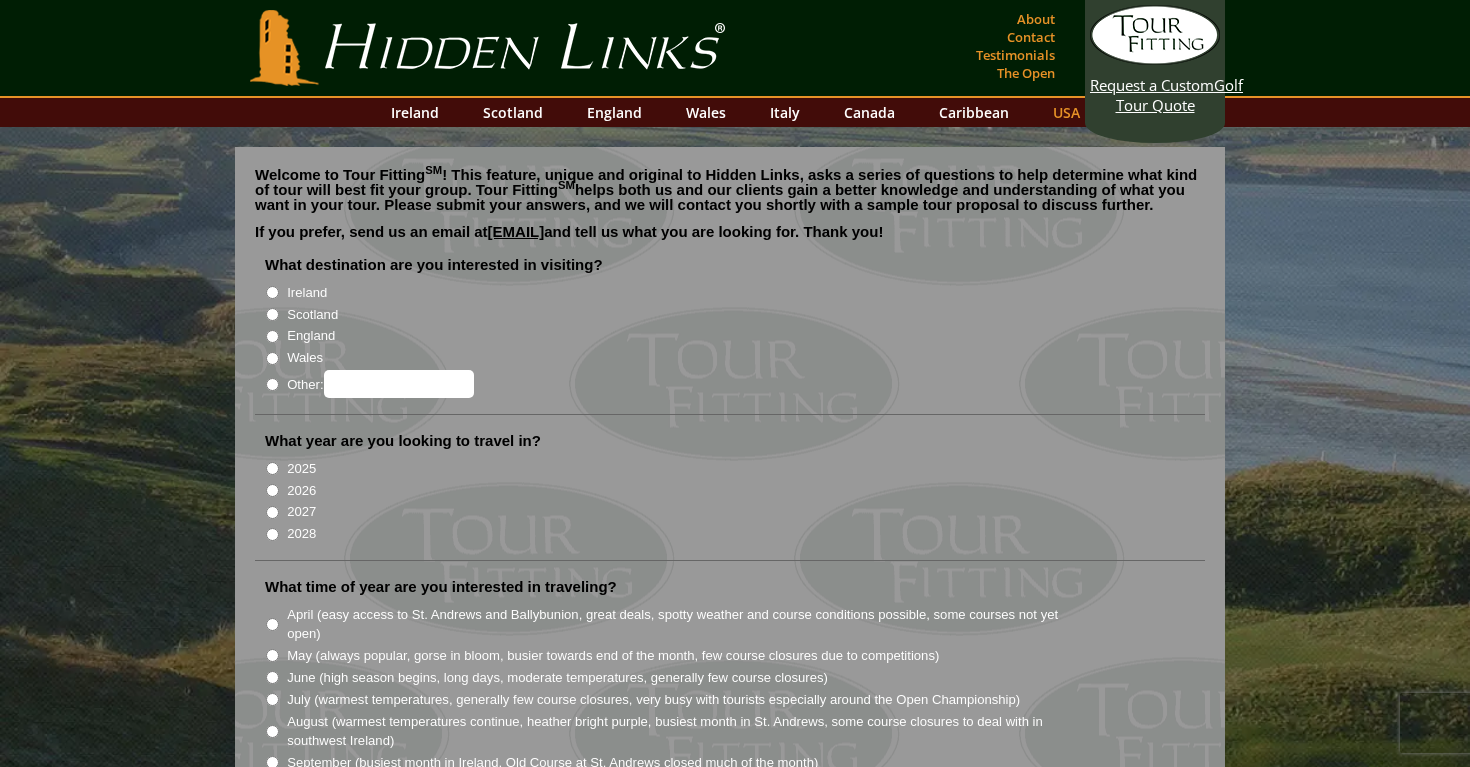 click on "USA" at bounding box center (1066, 112) 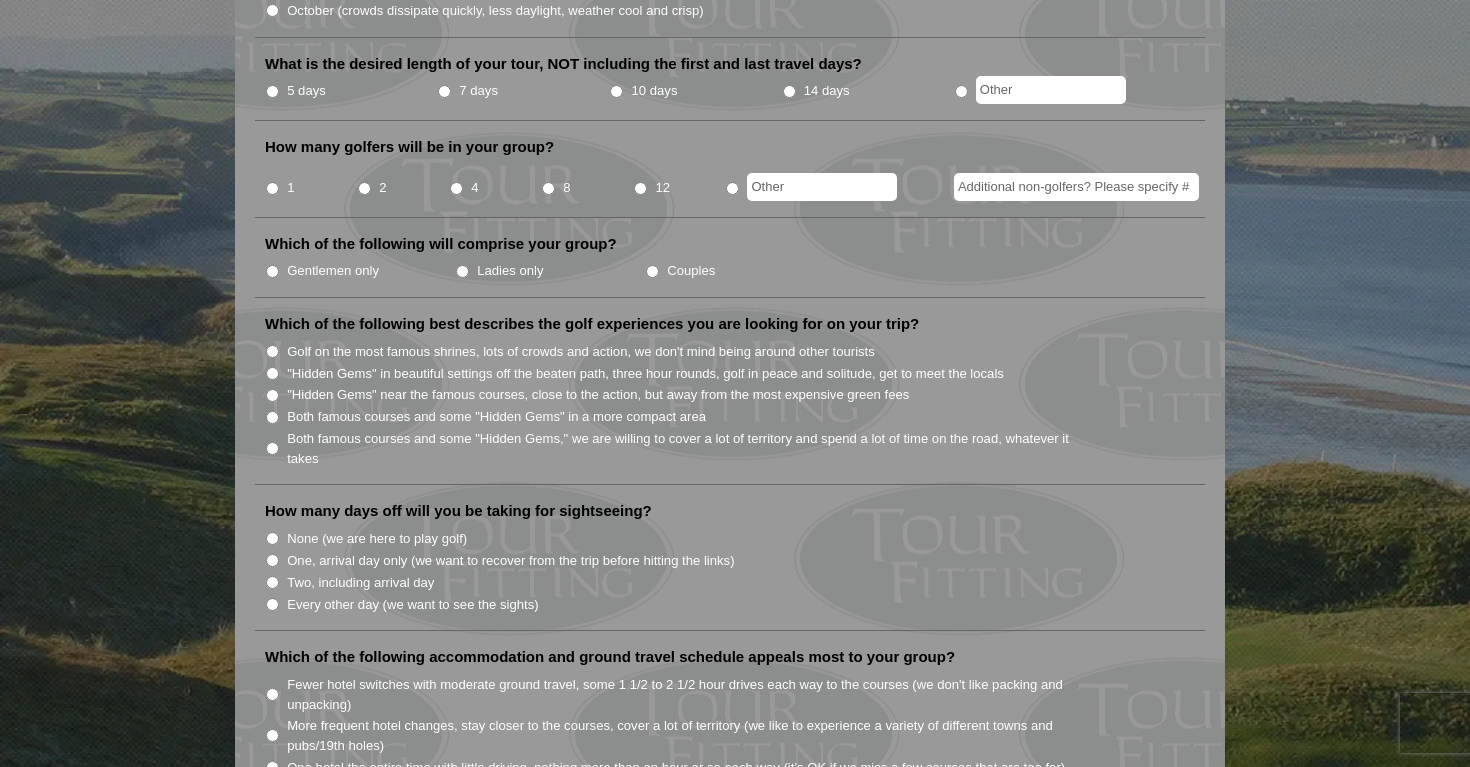 scroll, scrollTop: 775, scrollLeft: 0, axis: vertical 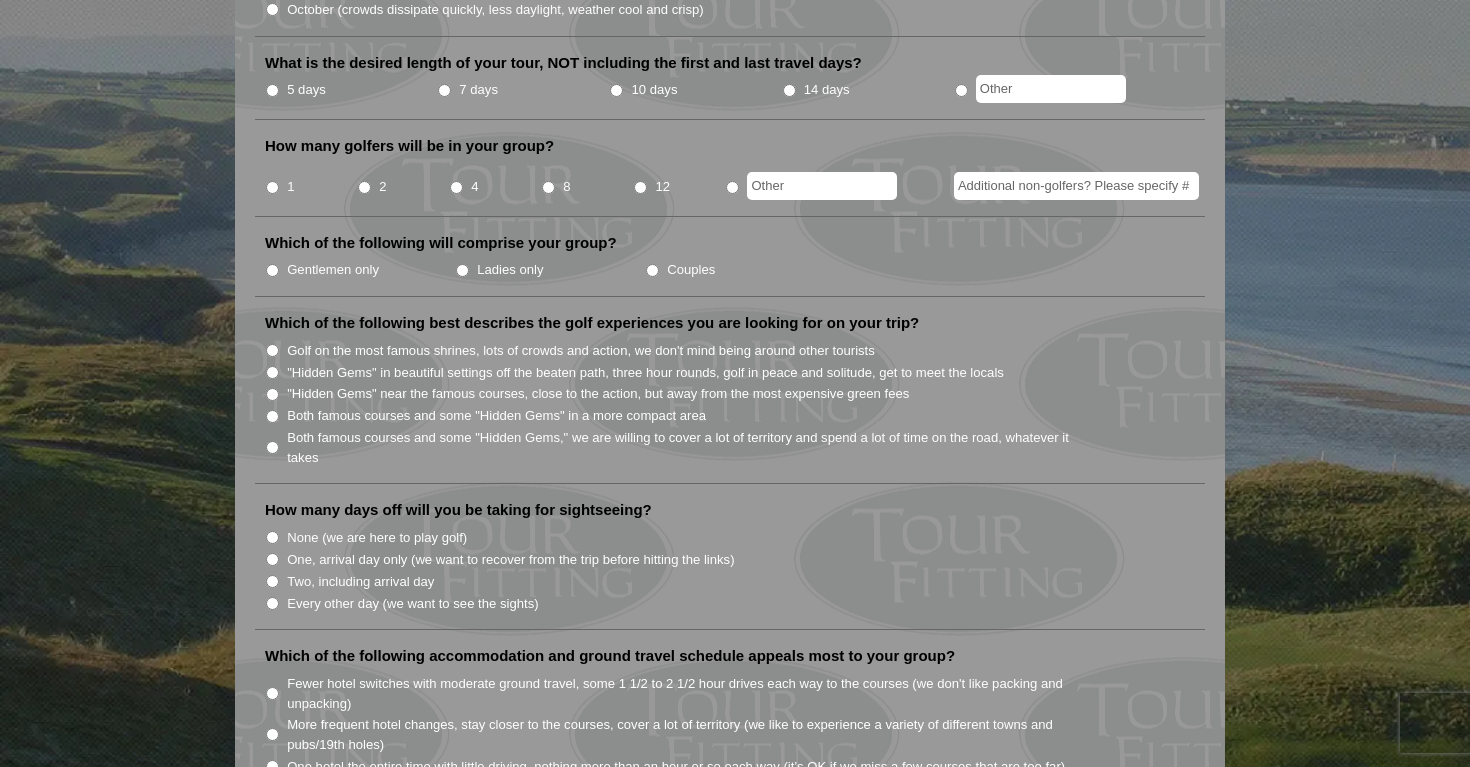 click on "Both famous courses and some "Hidden Gems," we are willing to cover a lot of territory and spend a lot of time on the road, whatever it takes" at bounding box center [689, 447] 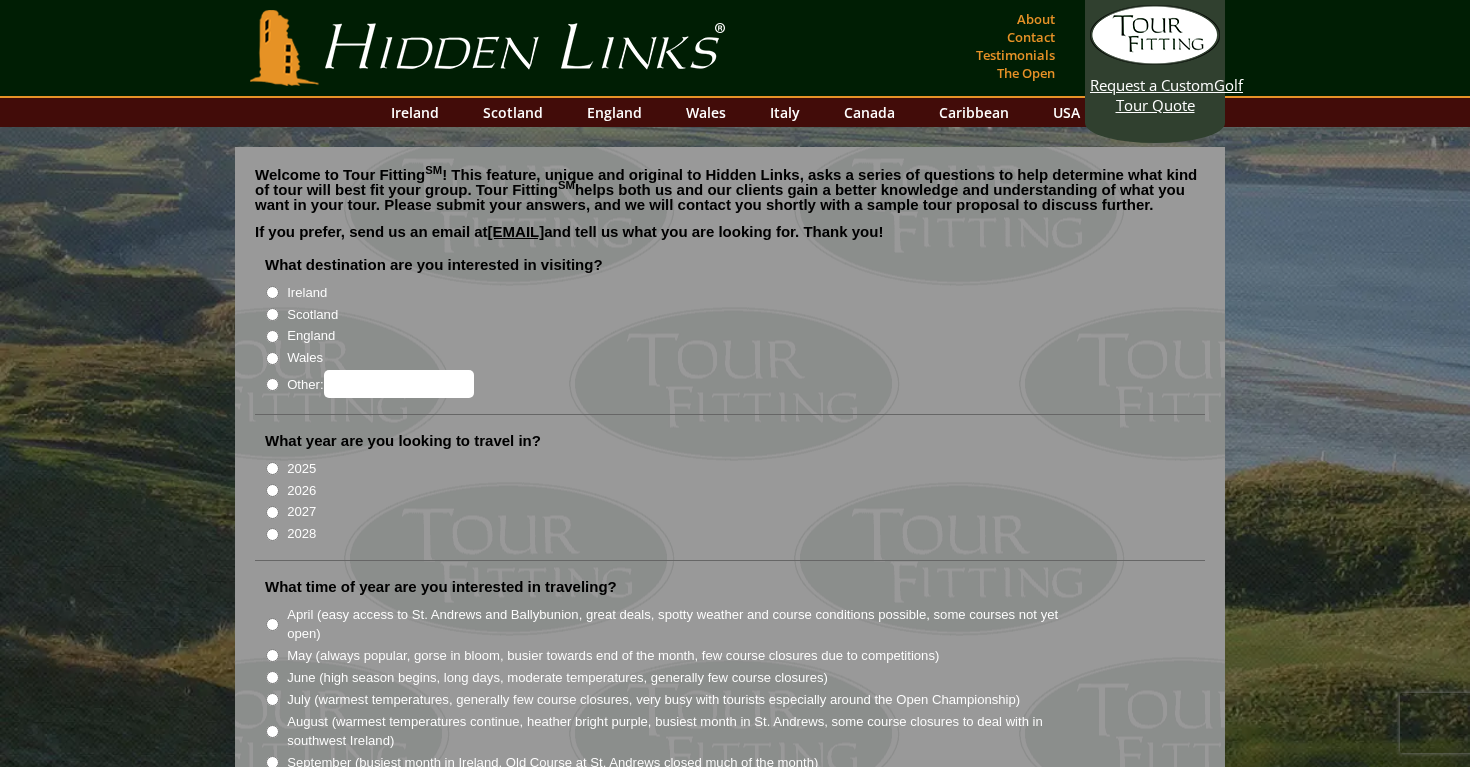 scroll, scrollTop: 0, scrollLeft: 0, axis: both 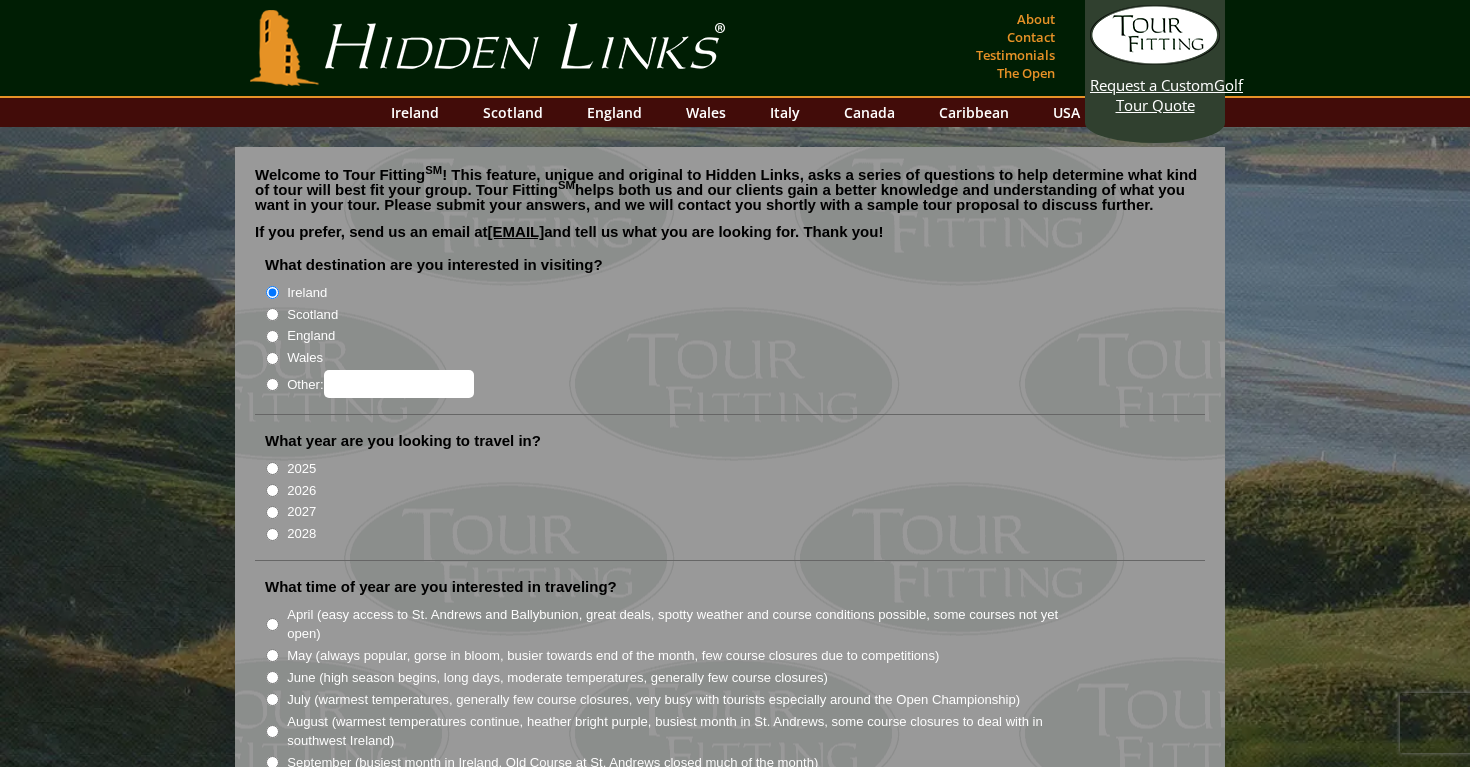 click on "Scotland" at bounding box center (312, 315) 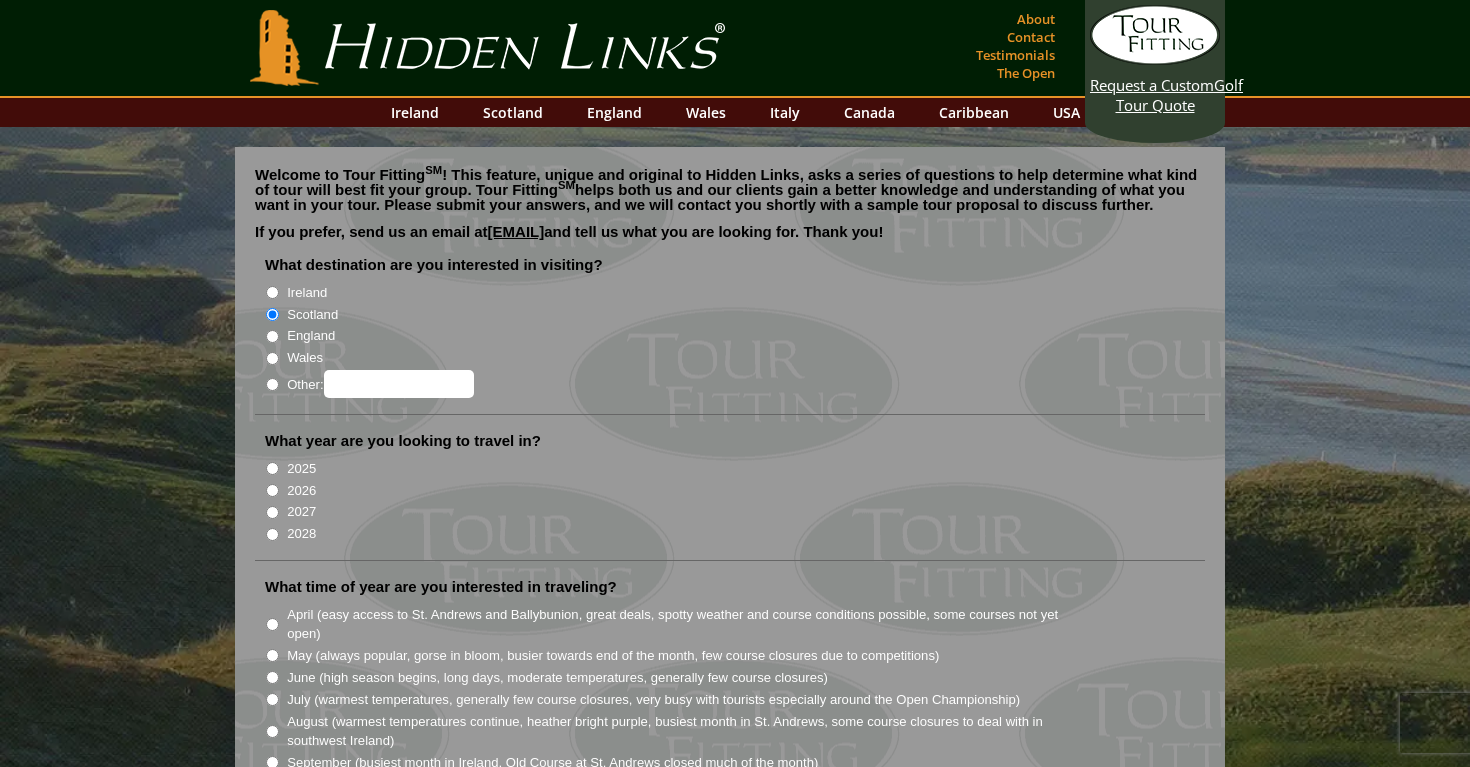 click on "Ireland" at bounding box center [307, 293] 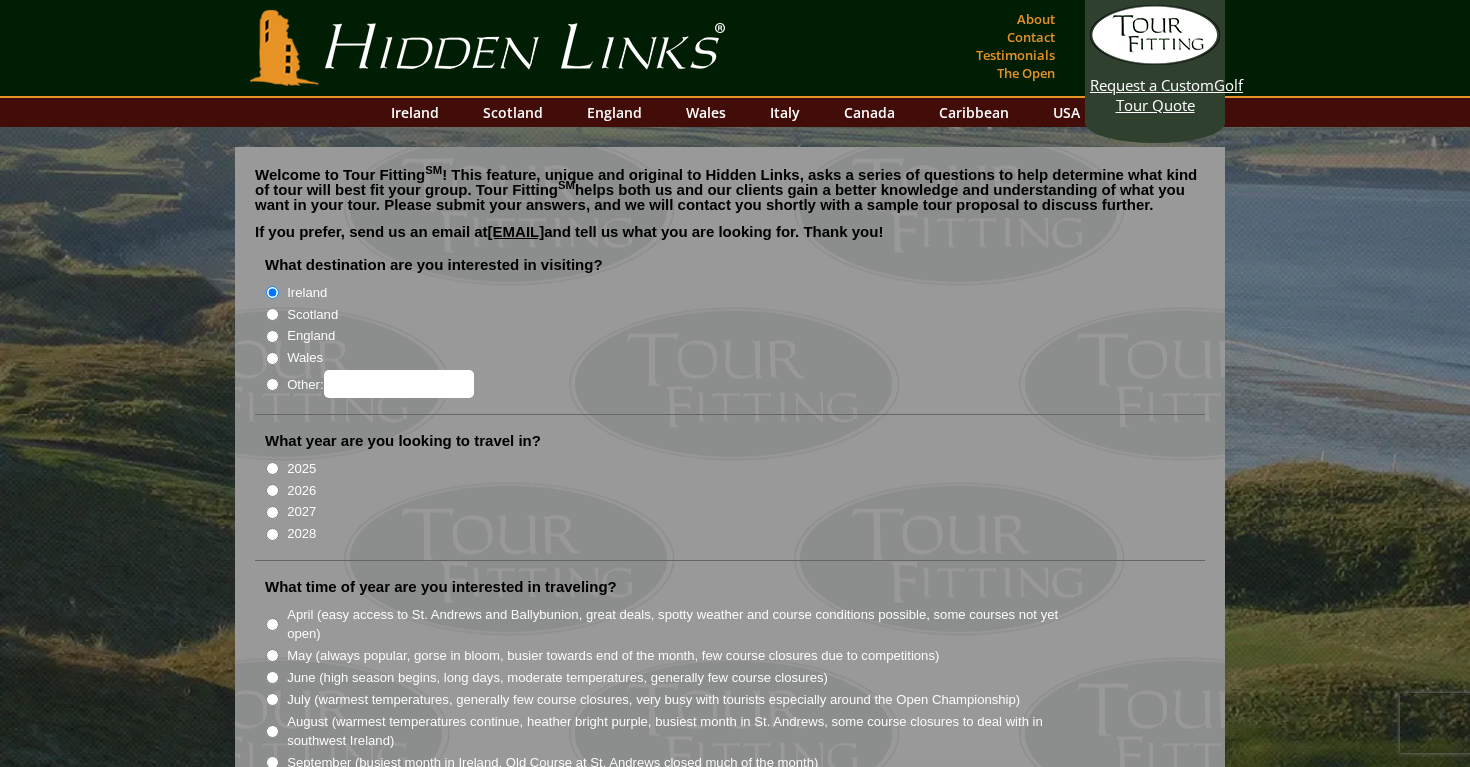radio on "true" 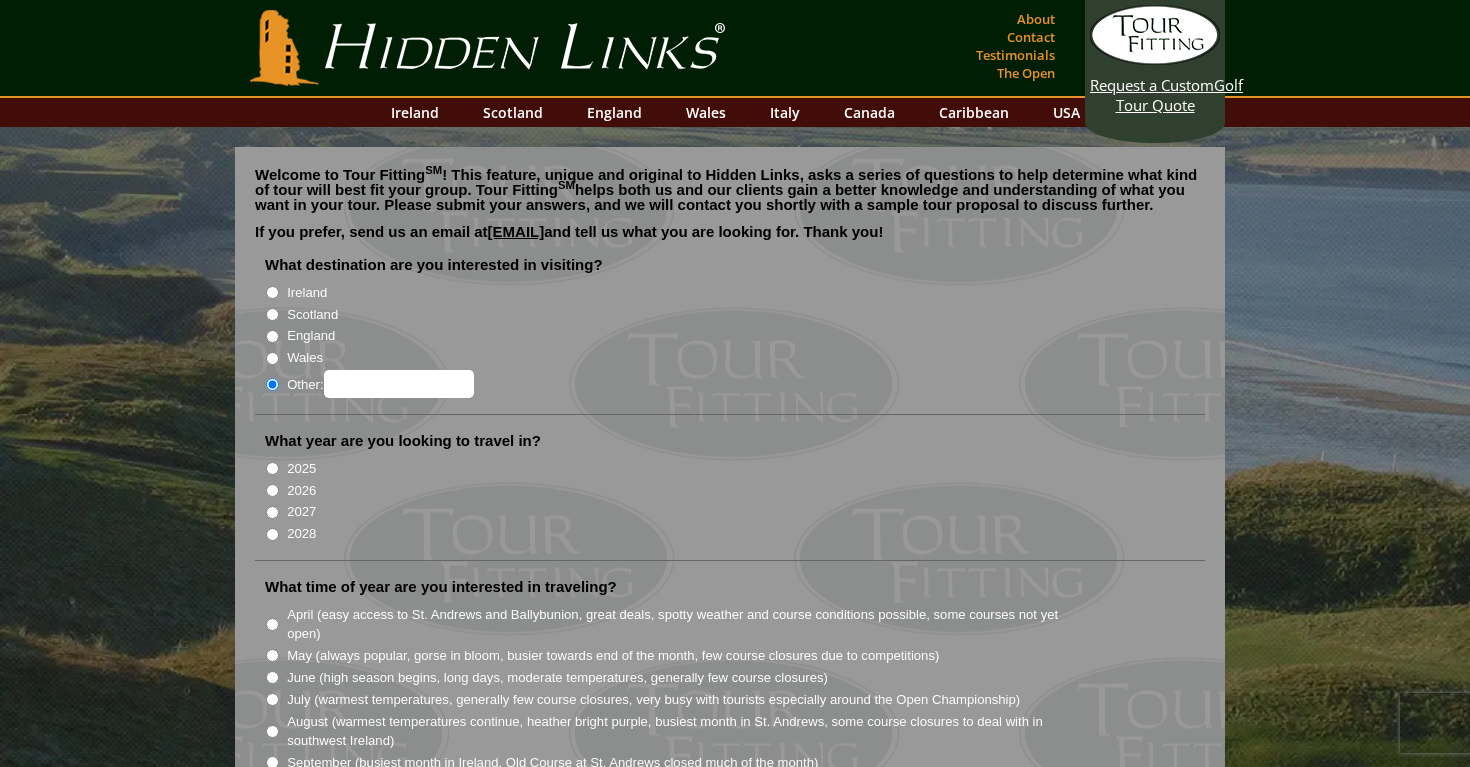 click on "Other:" at bounding box center [399, 384] 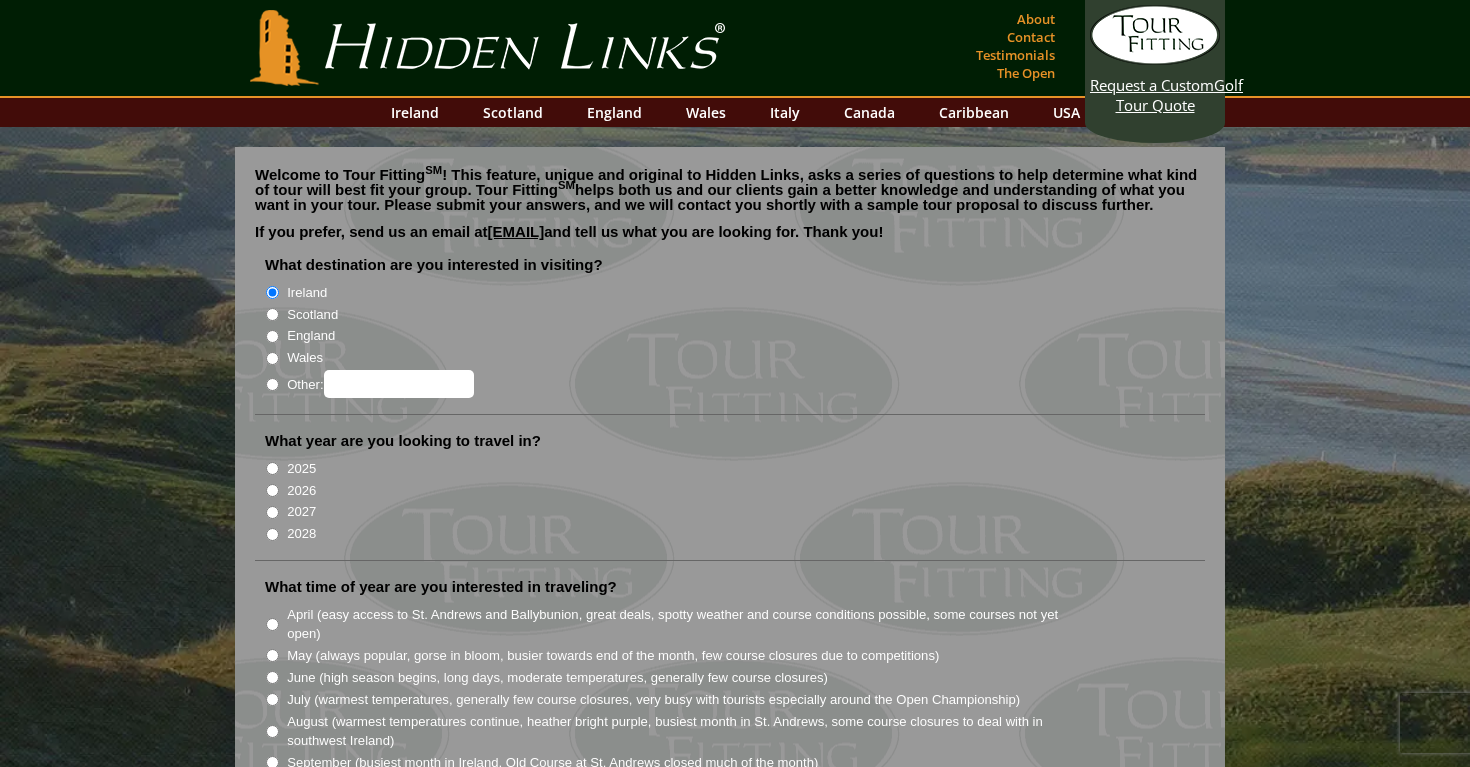 click on "2026" at bounding box center [301, 491] 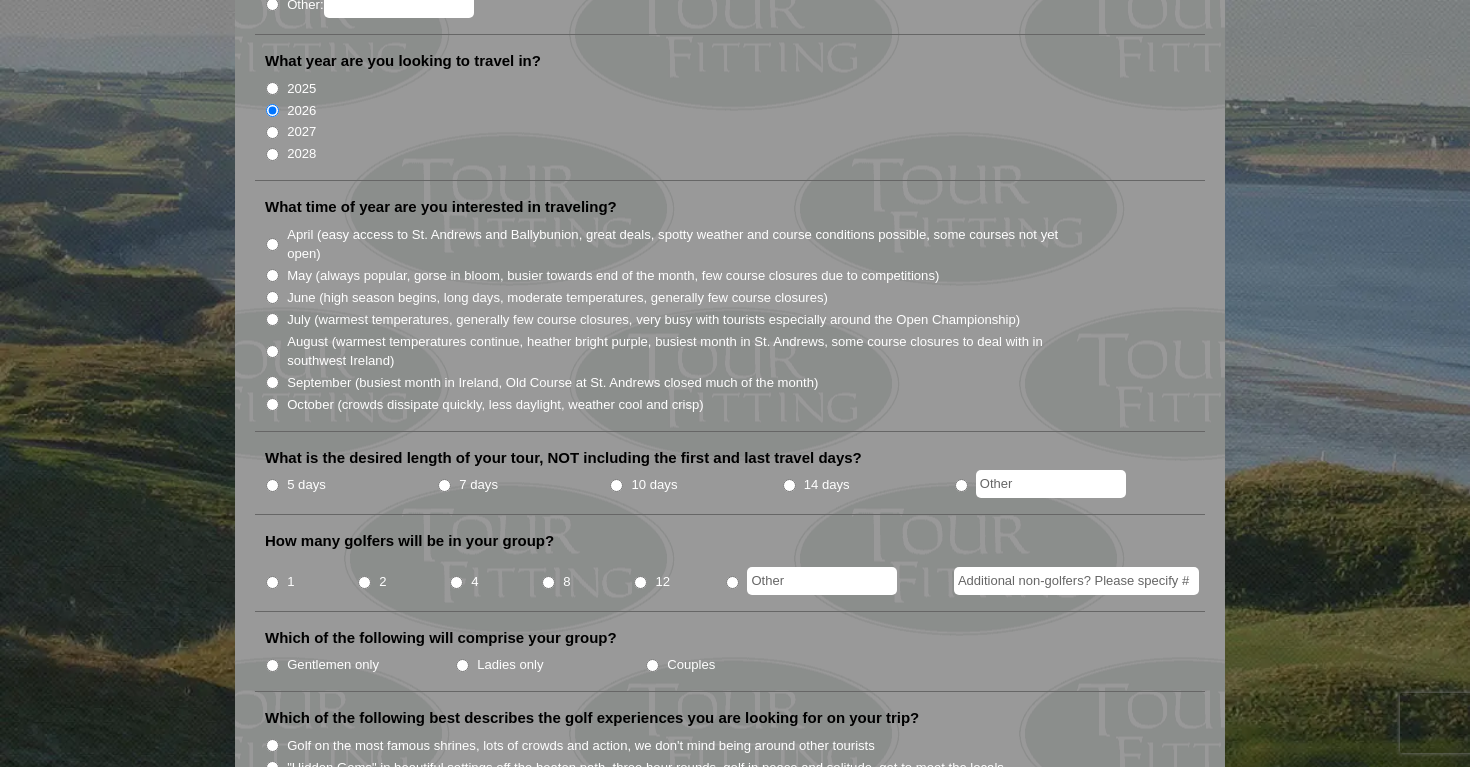 scroll, scrollTop: 394, scrollLeft: 0, axis: vertical 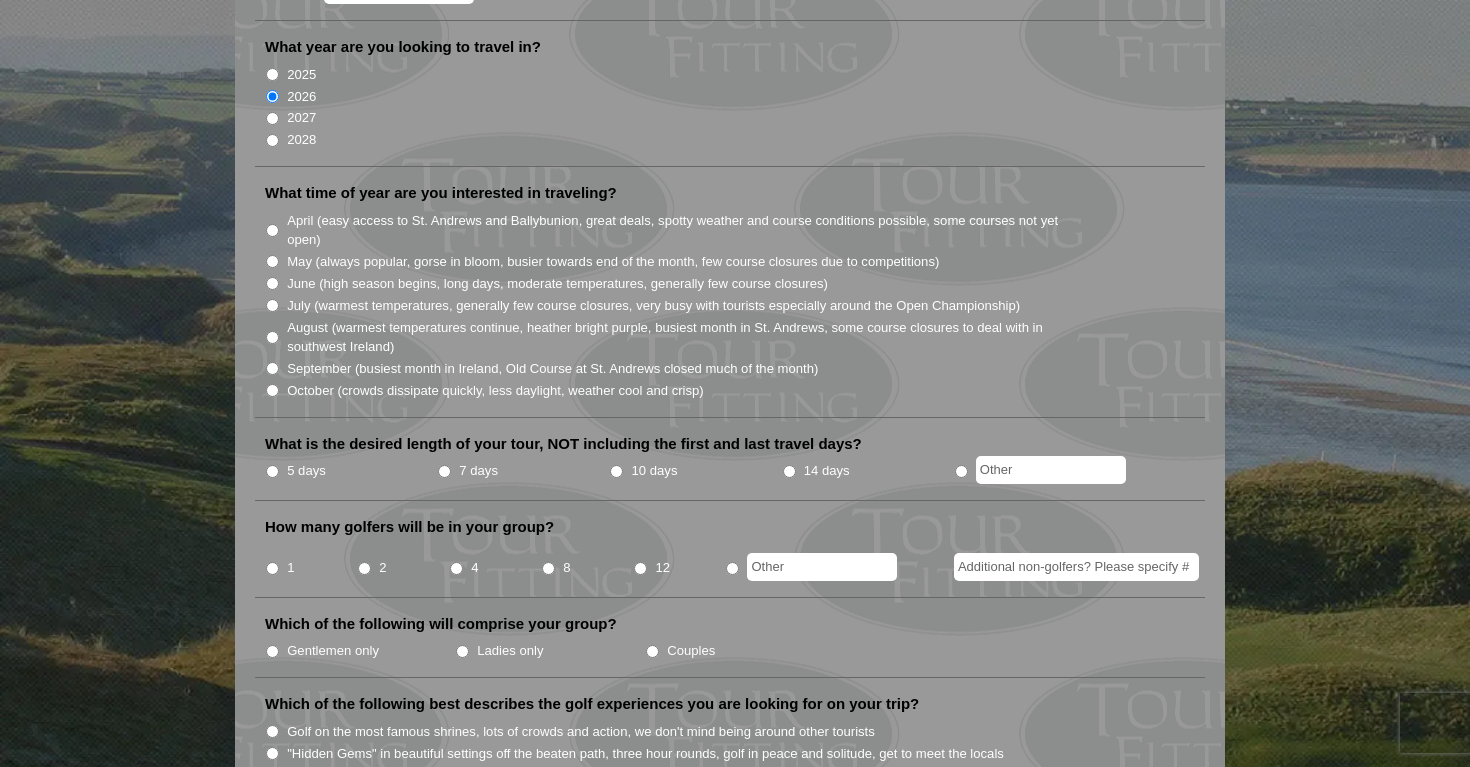 click on "May (always popular, gorse in bloom, busier towards end of the month, few course closures due to competitions)" at bounding box center [613, 262] 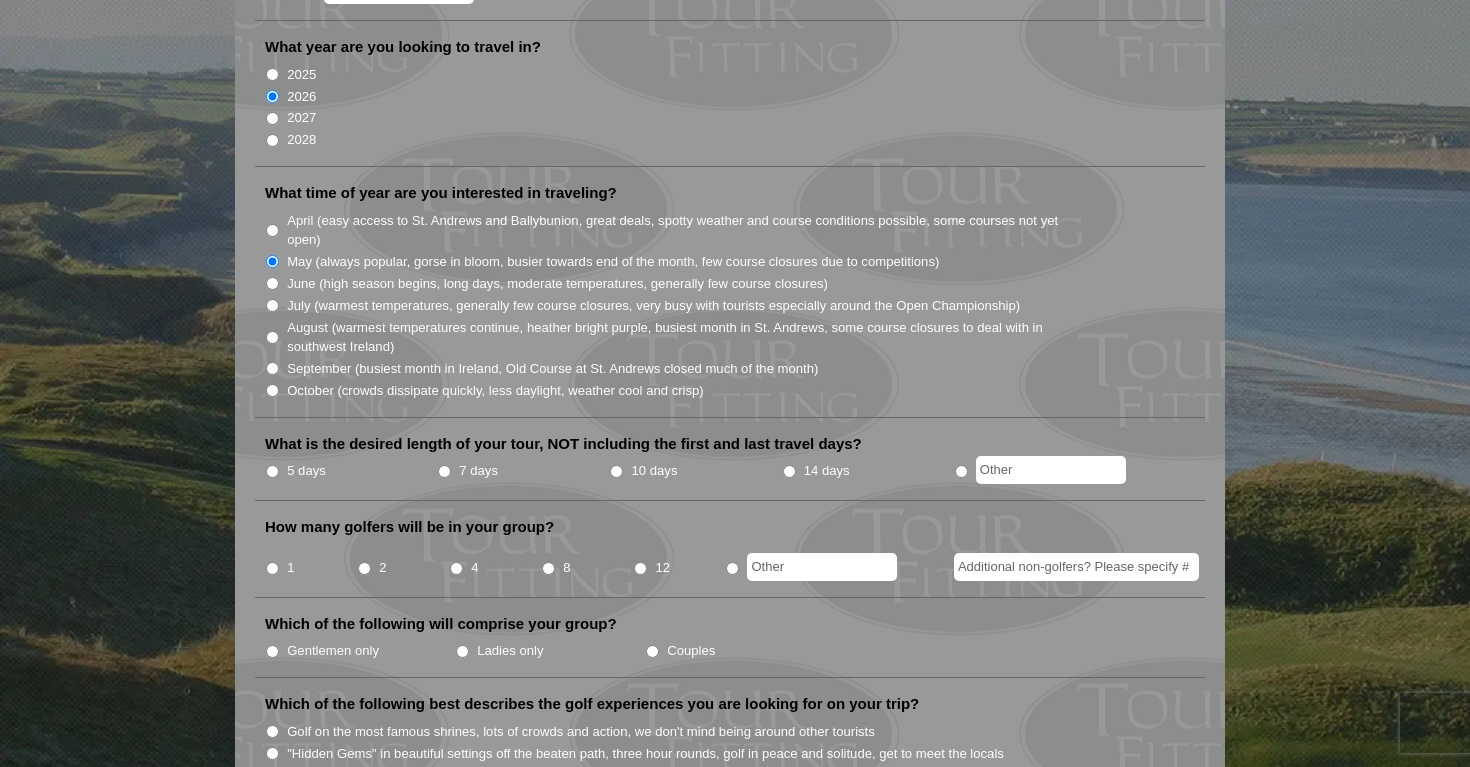 click on "August (warmest temperatures continue, heather bright purple, busiest month in St. Andrews, some course closures to deal with in southwest Ireland)" at bounding box center [689, 337] 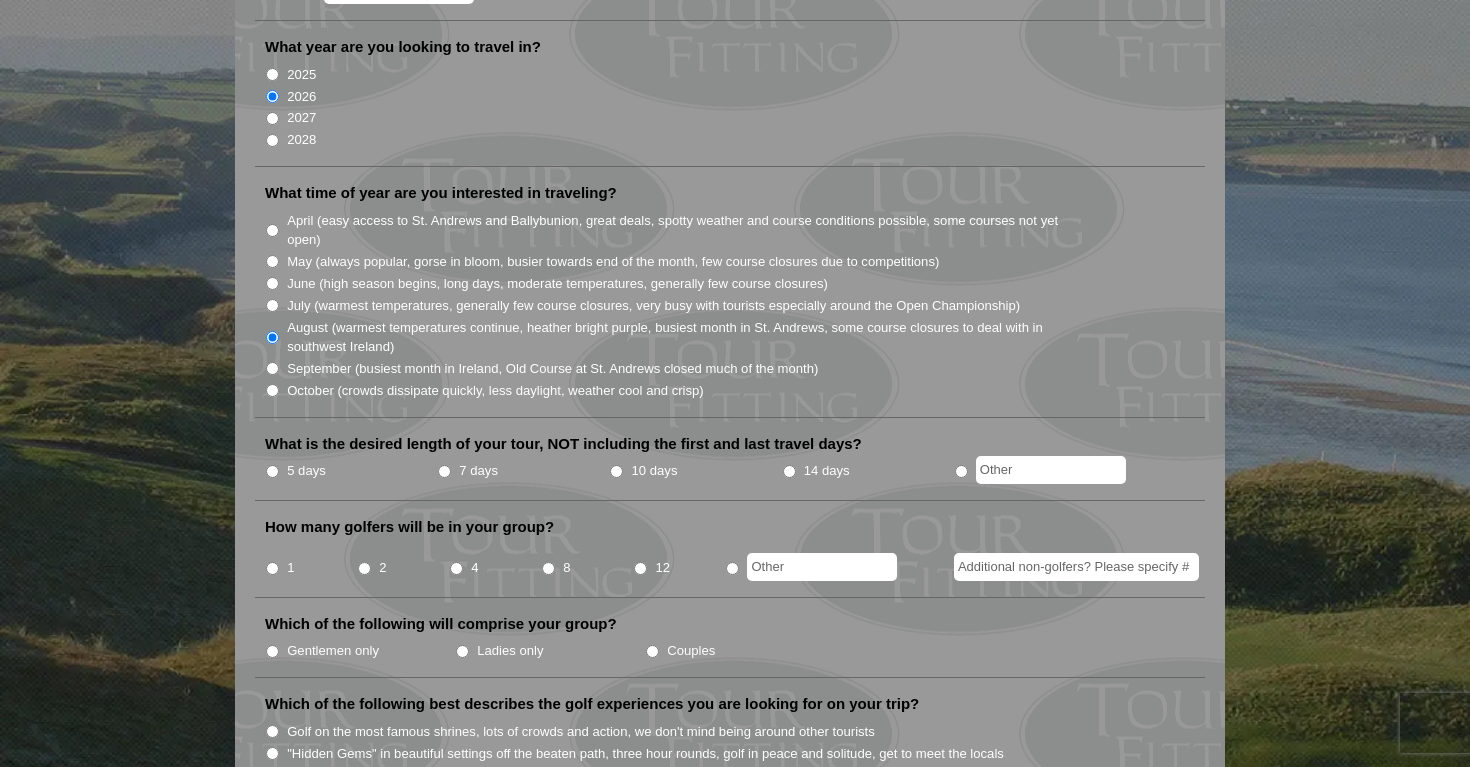 click on "May (always popular, gorse in bloom, busier towards end of the month, few course closures due to competitions)" at bounding box center (613, 262) 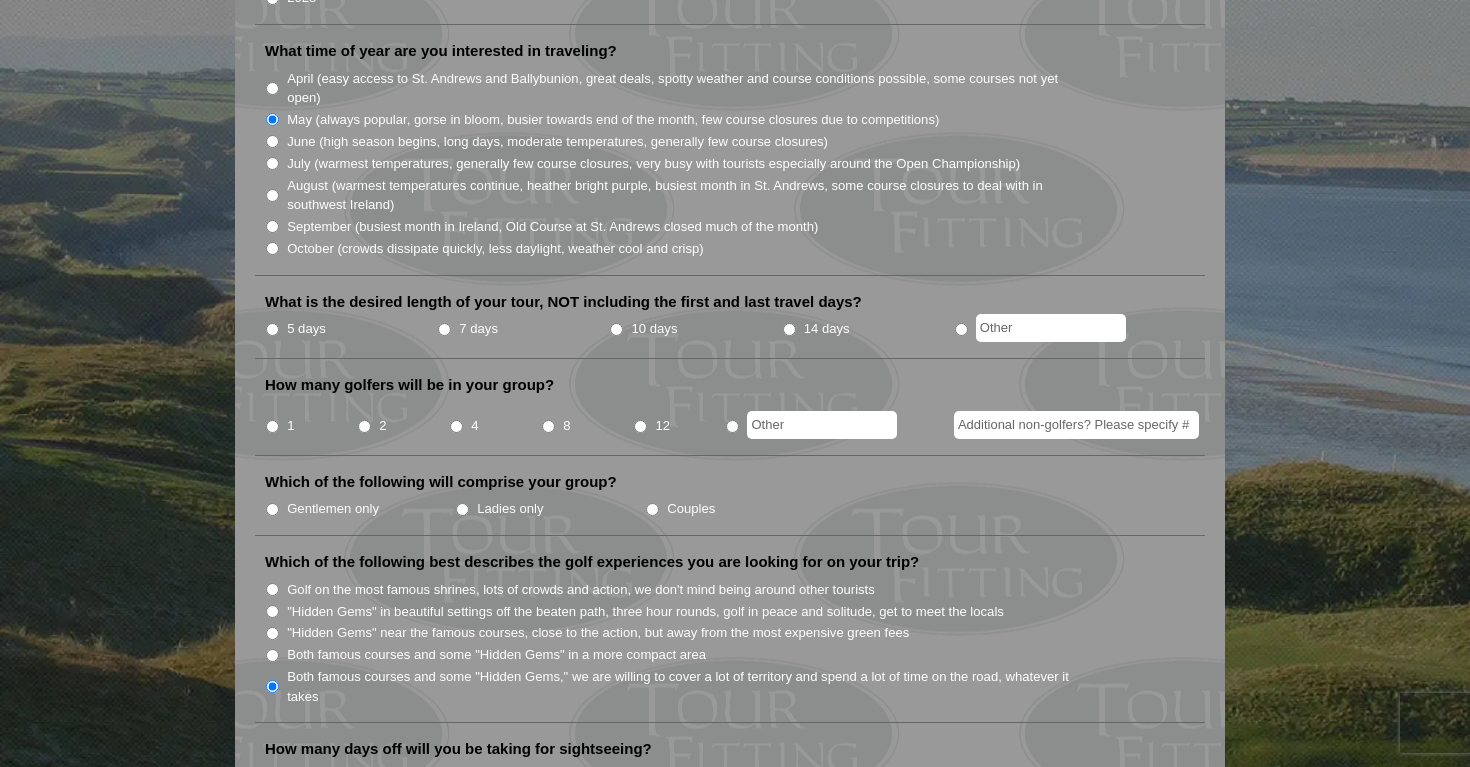 scroll, scrollTop: 540, scrollLeft: 0, axis: vertical 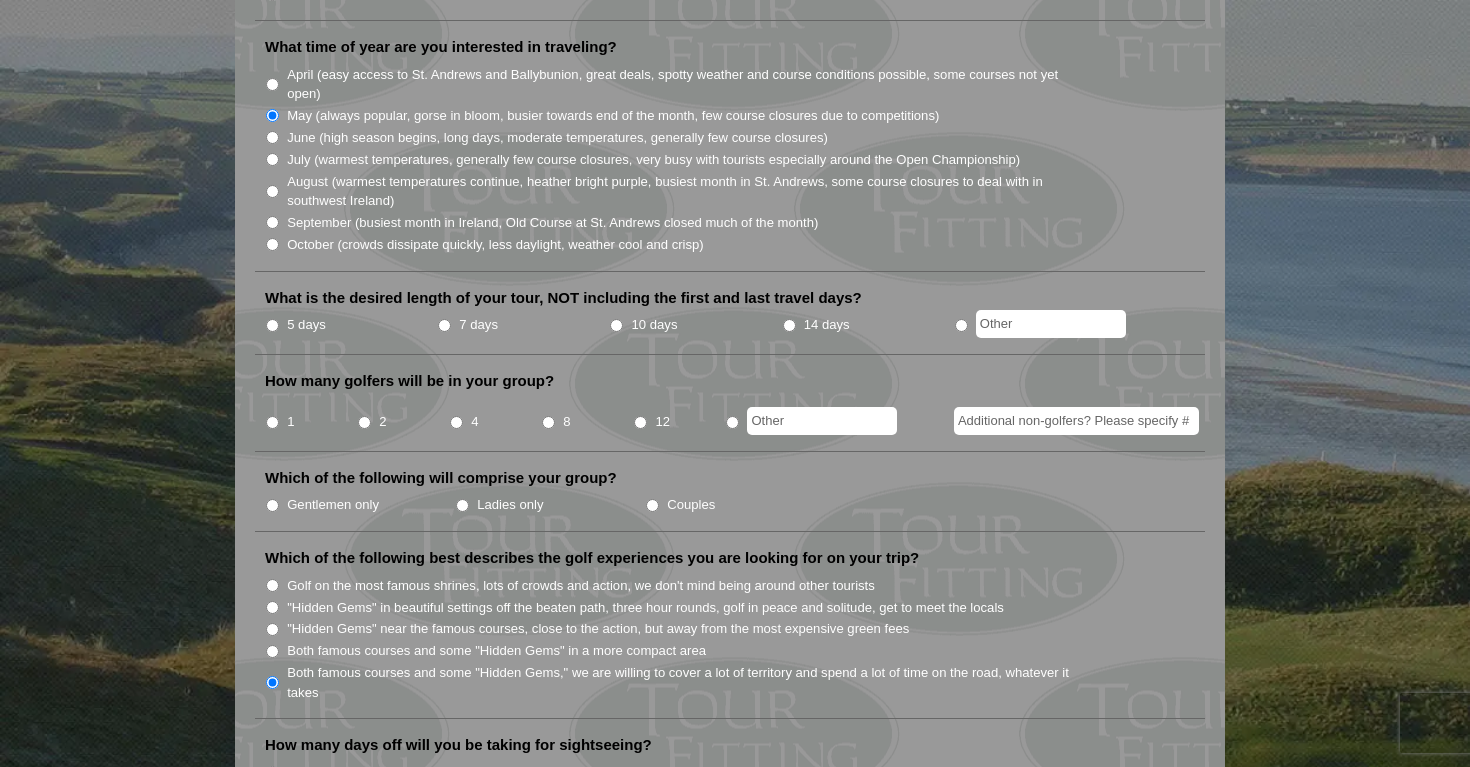 click on "August (warmest temperatures continue, heather bright purple, busiest month in St. Andrews, some course closures to deal with in southwest Ireland)" at bounding box center (689, 191) 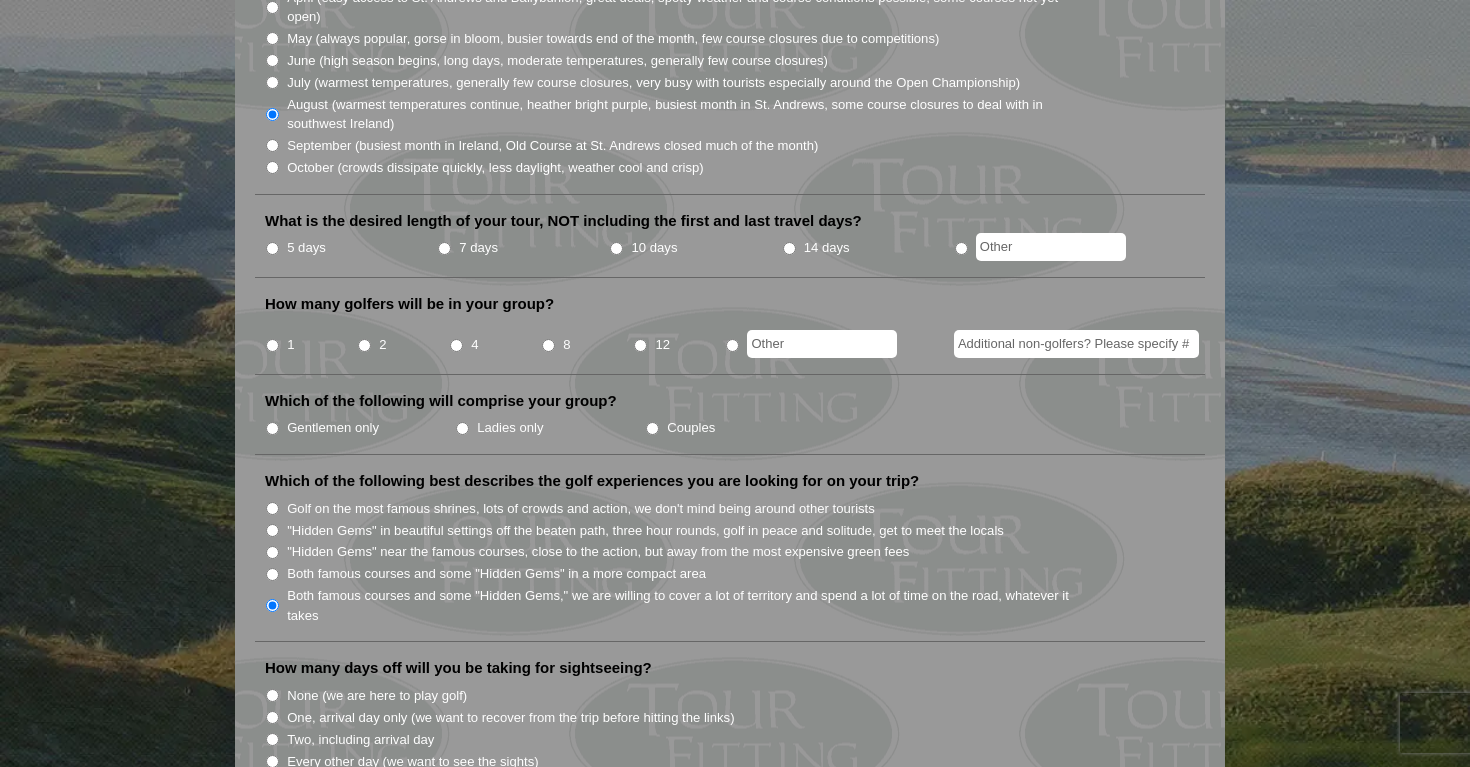 scroll, scrollTop: 623, scrollLeft: 0, axis: vertical 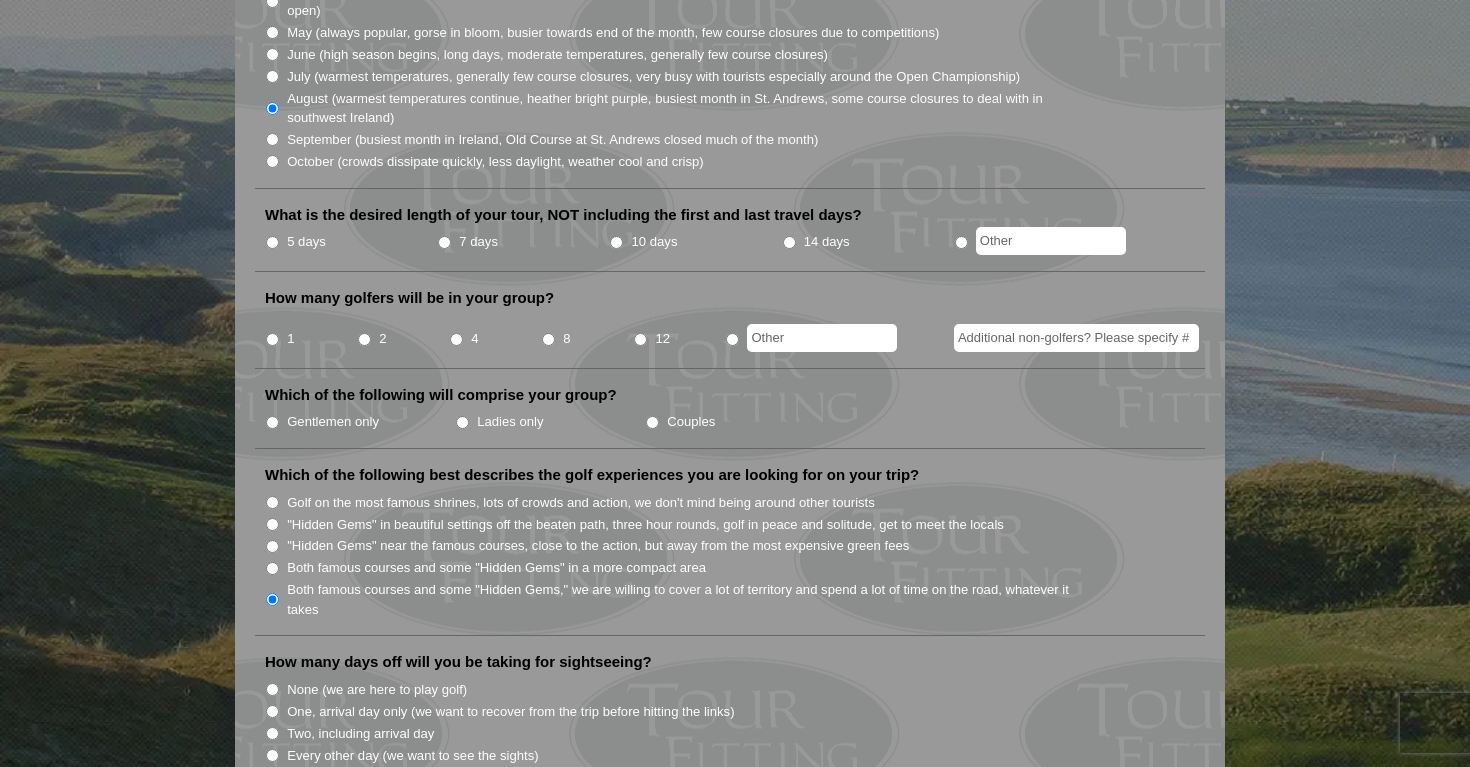 click on "5 days" at bounding box center [306, 242] 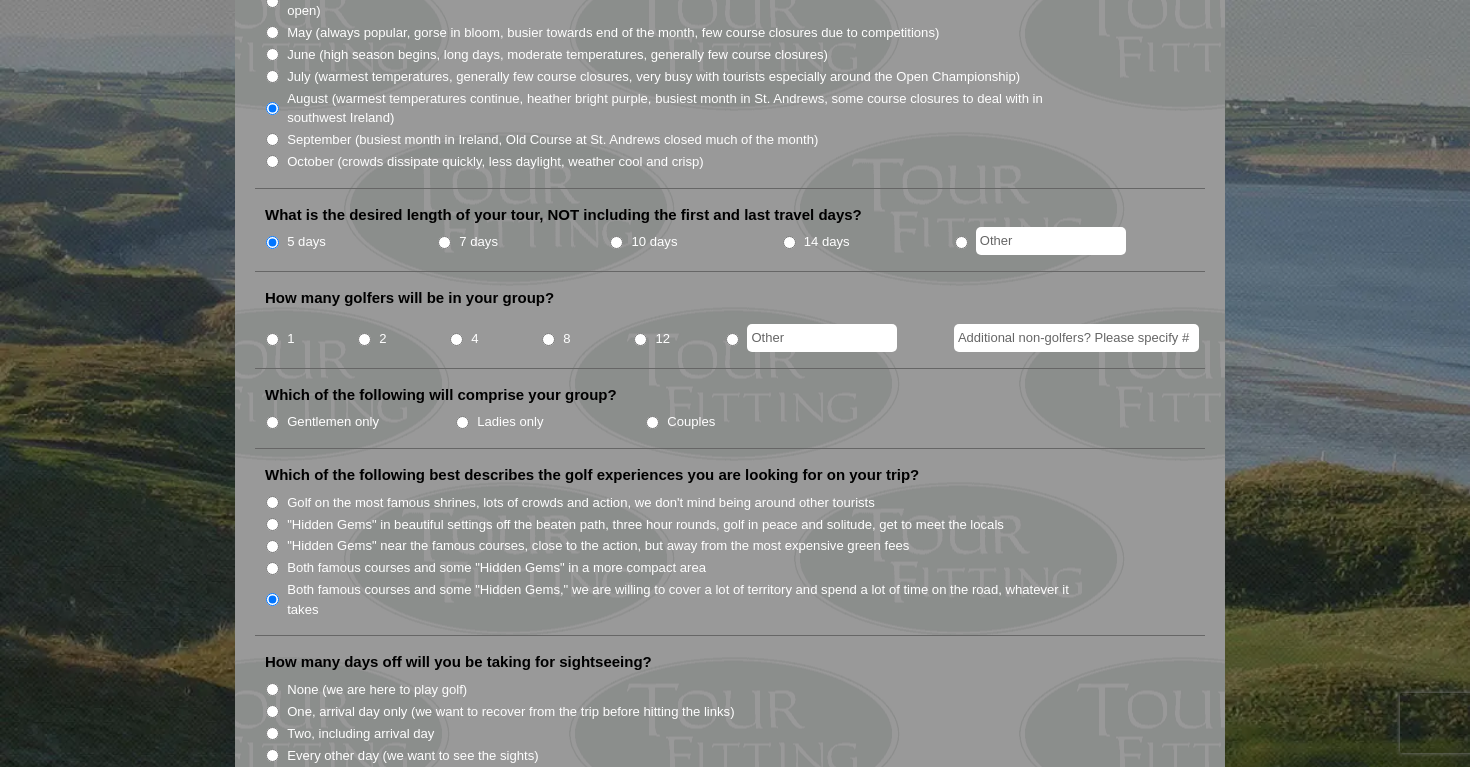 click on "1" at bounding box center [272, 339] 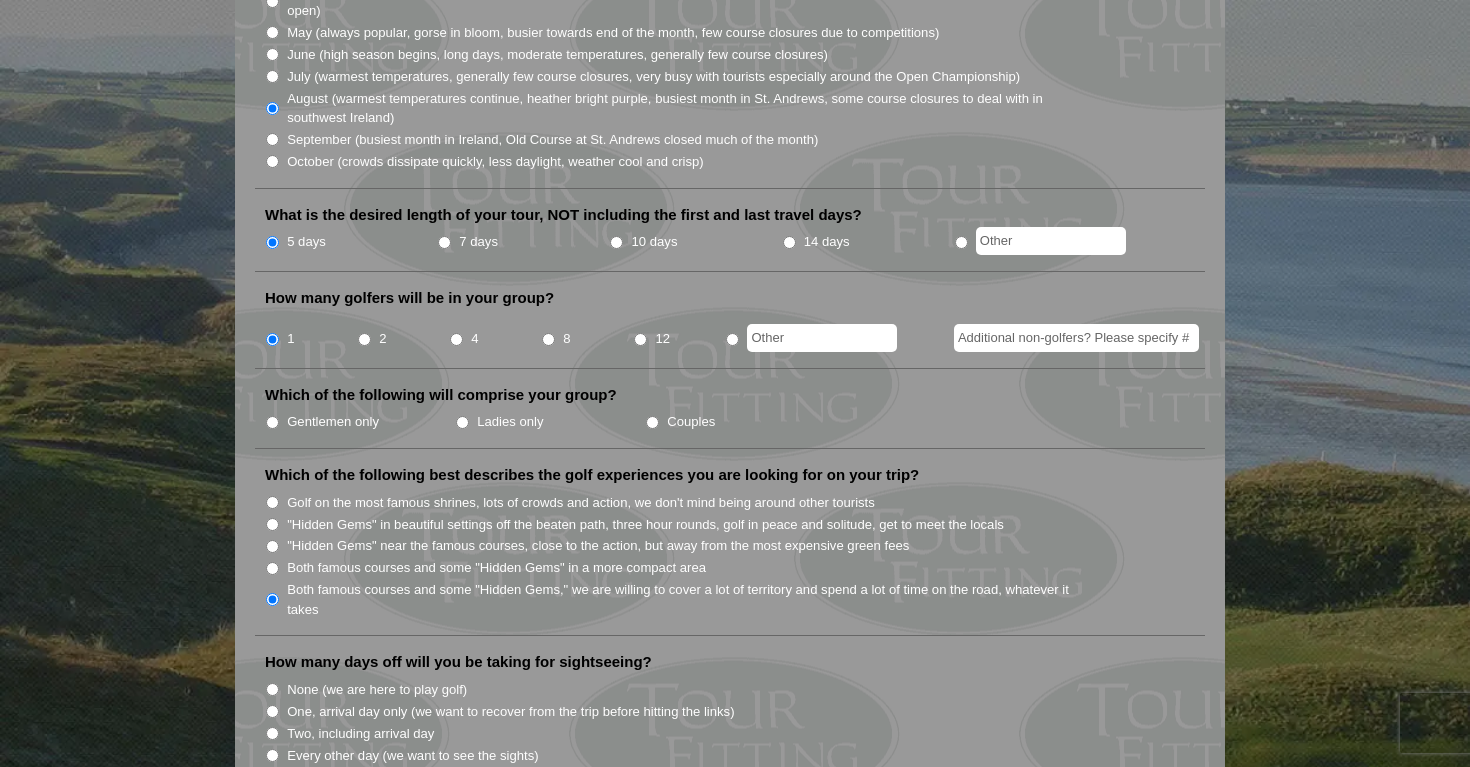 click on "Gentlemen only" at bounding box center [333, 422] 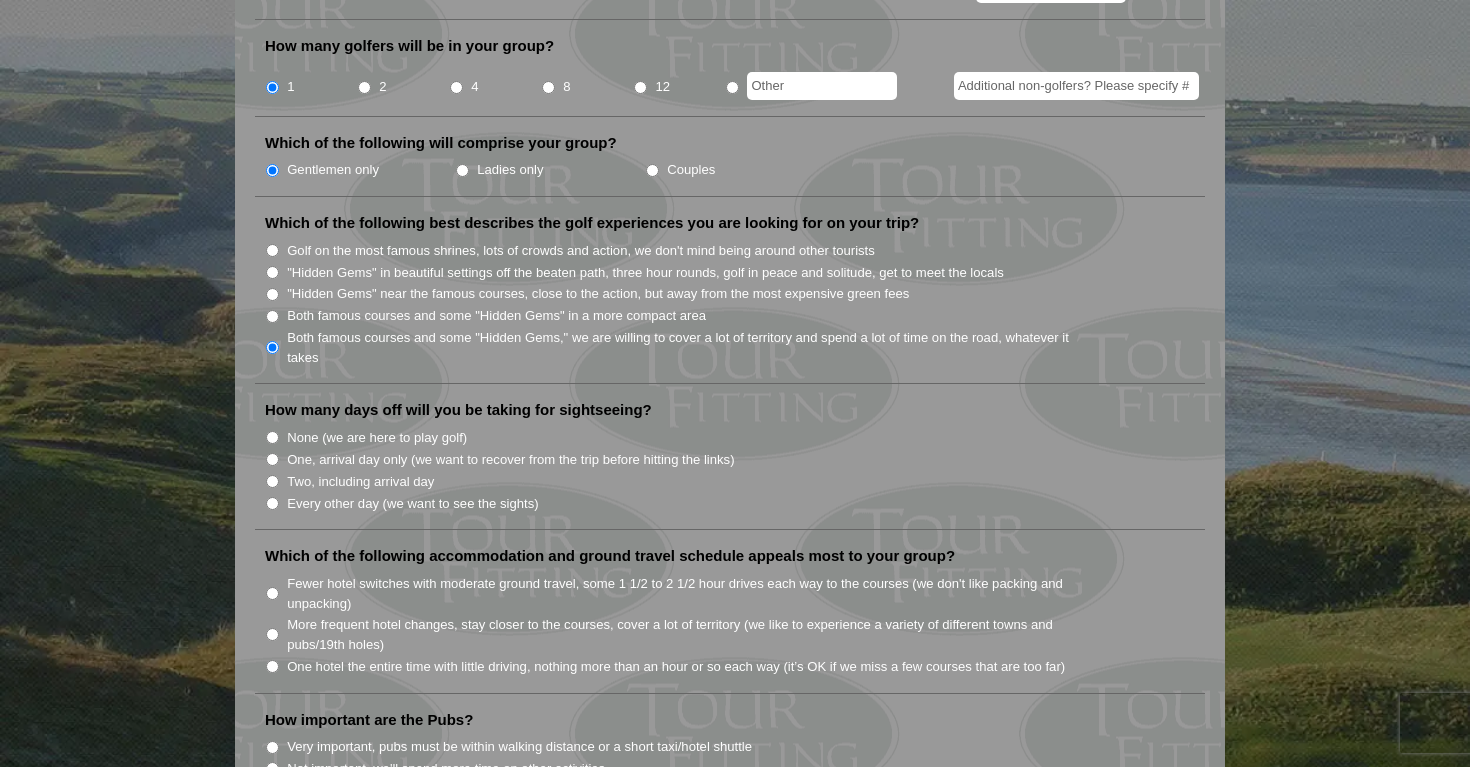 scroll, scrollTop: 881, scrollLeft: 0, axis: vertical 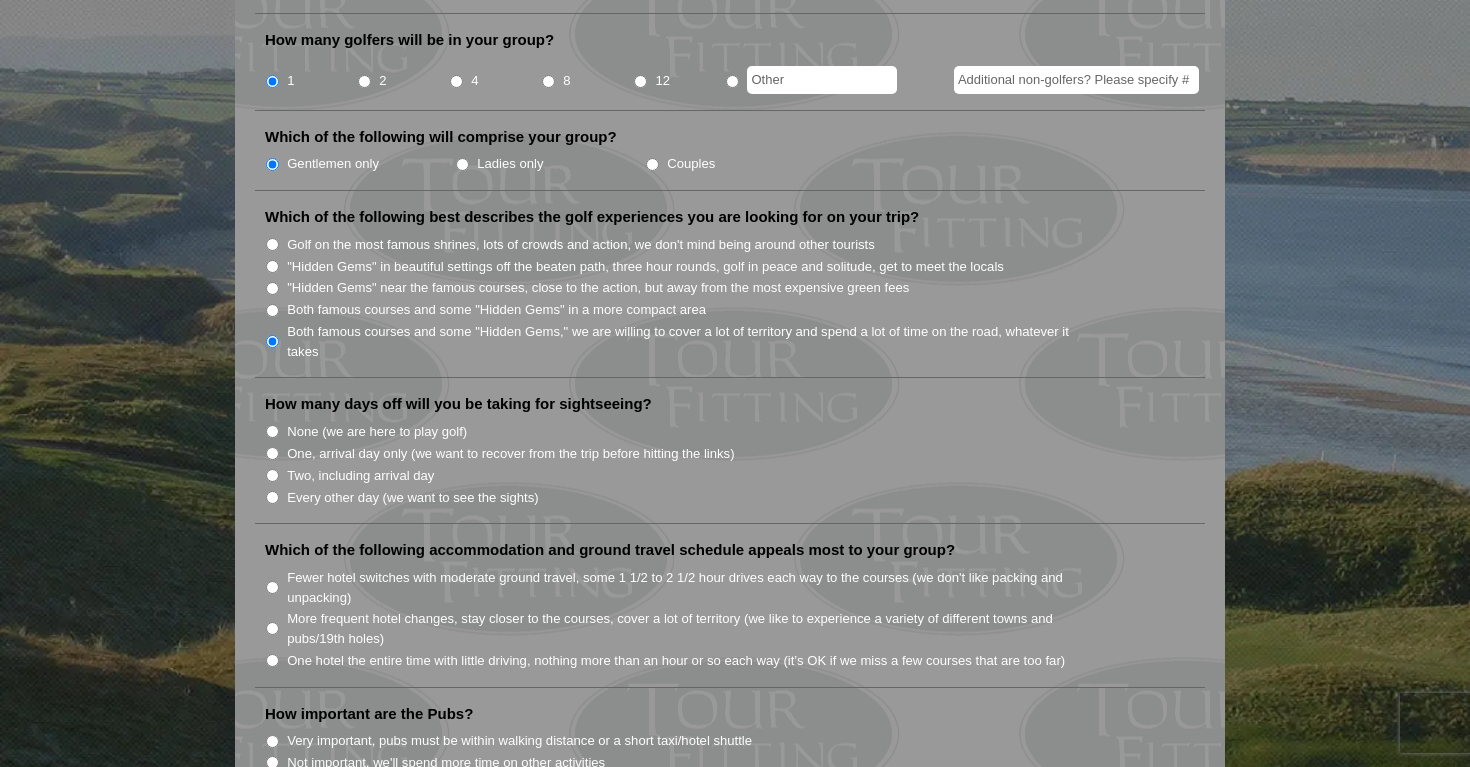click on "None (we are here to play golf)" at bounding box center [377, 432] 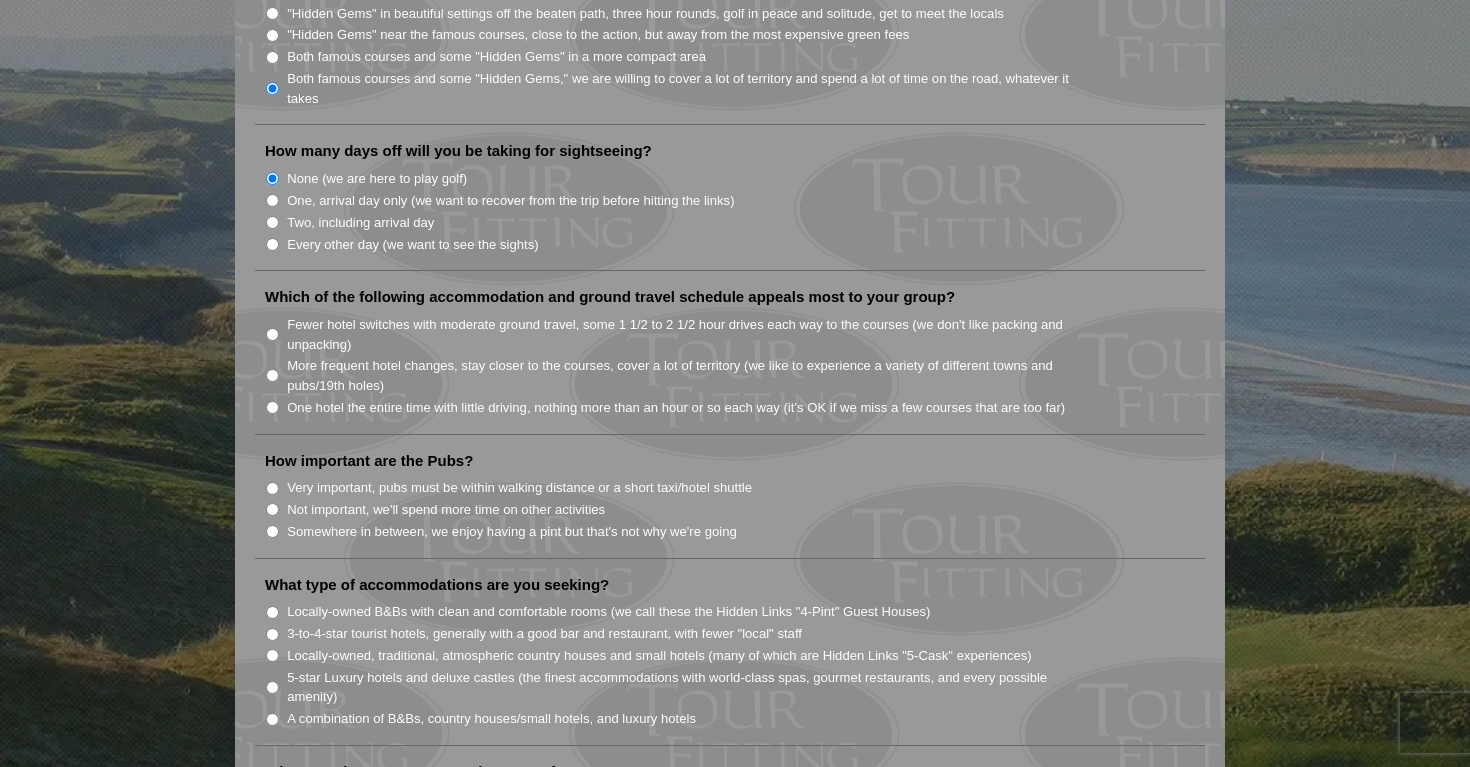scroll, scrollTop: 1135, scrollLeft: 0, axis: vertical 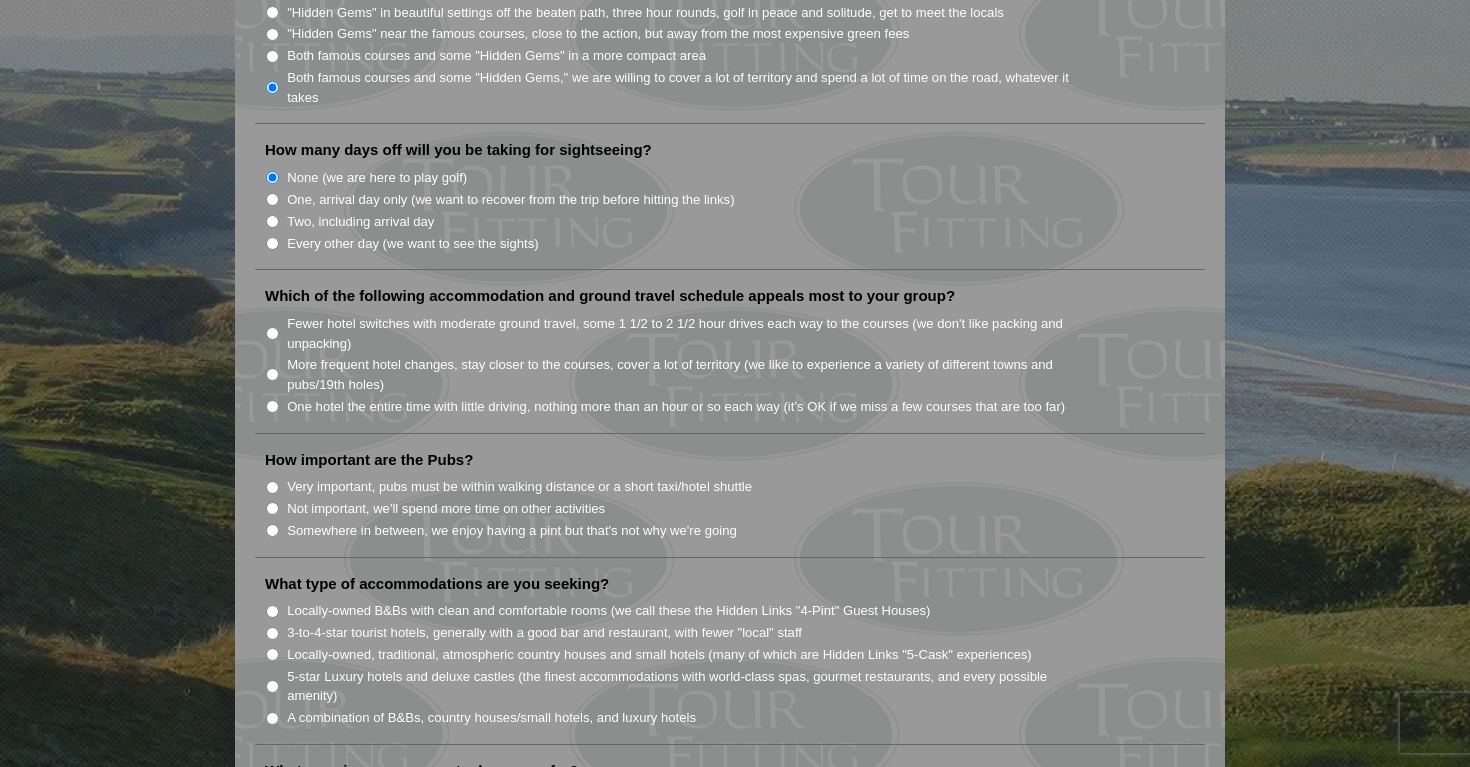click on "More frequent hotel changes, stay closer to the courses, cover a lot of territory (we like to experience a variety of different towns and pubs/19th holes)" at bounding box center (689, 374) 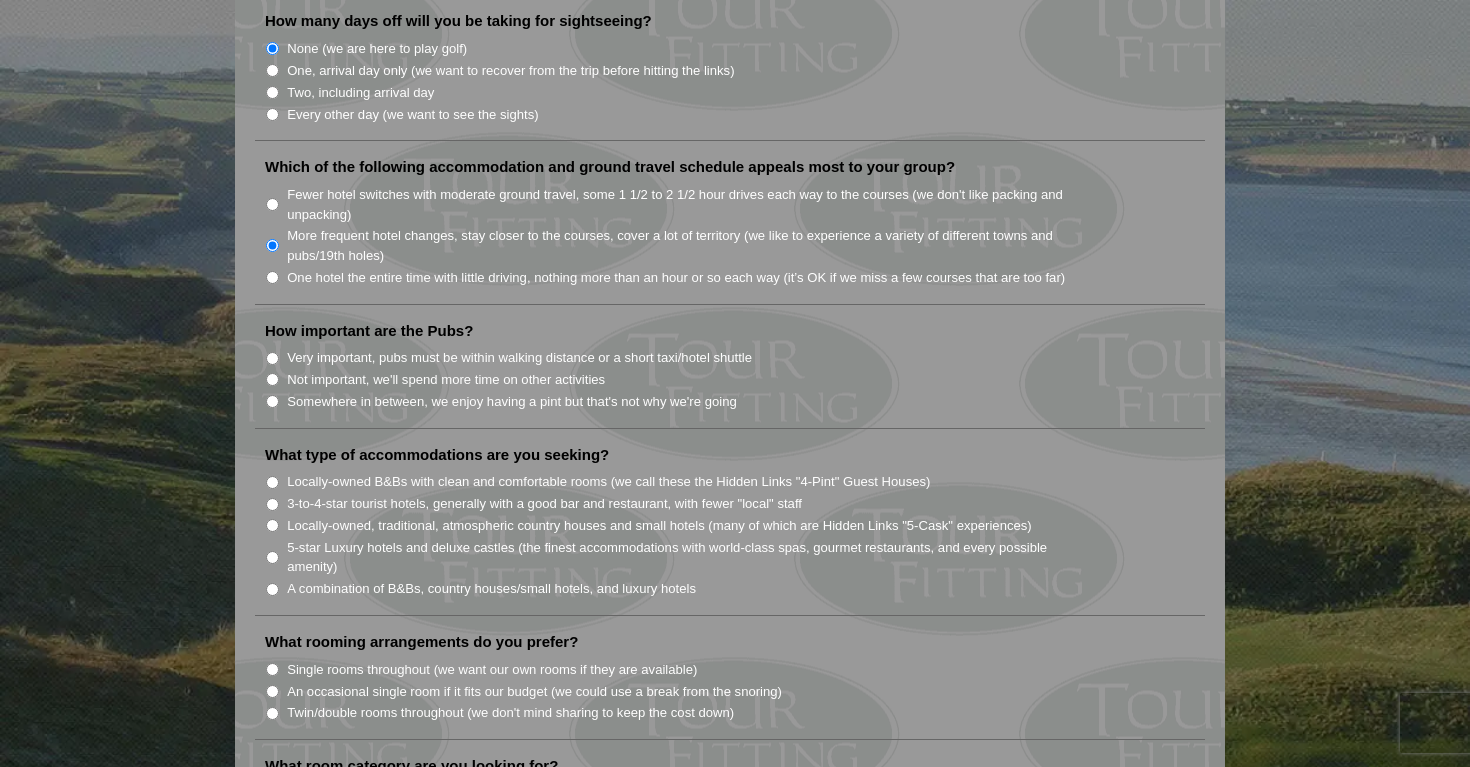 scroll, scrollTop: 1276, scrollLeft: 0, axis: vertical 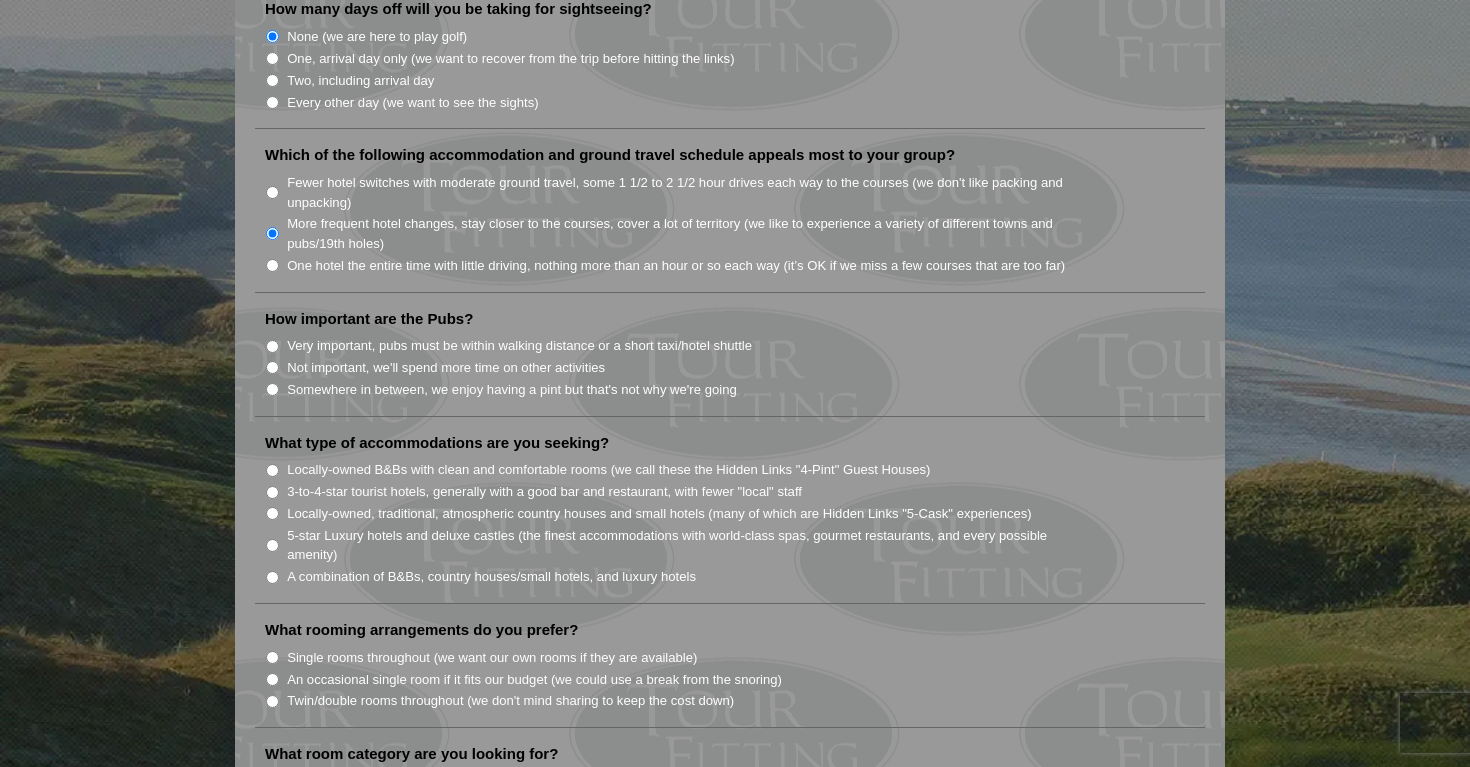 click on "Somewhere in between, we enjoy having a pint but that's not why we're going" at bounding box center (512, 390) 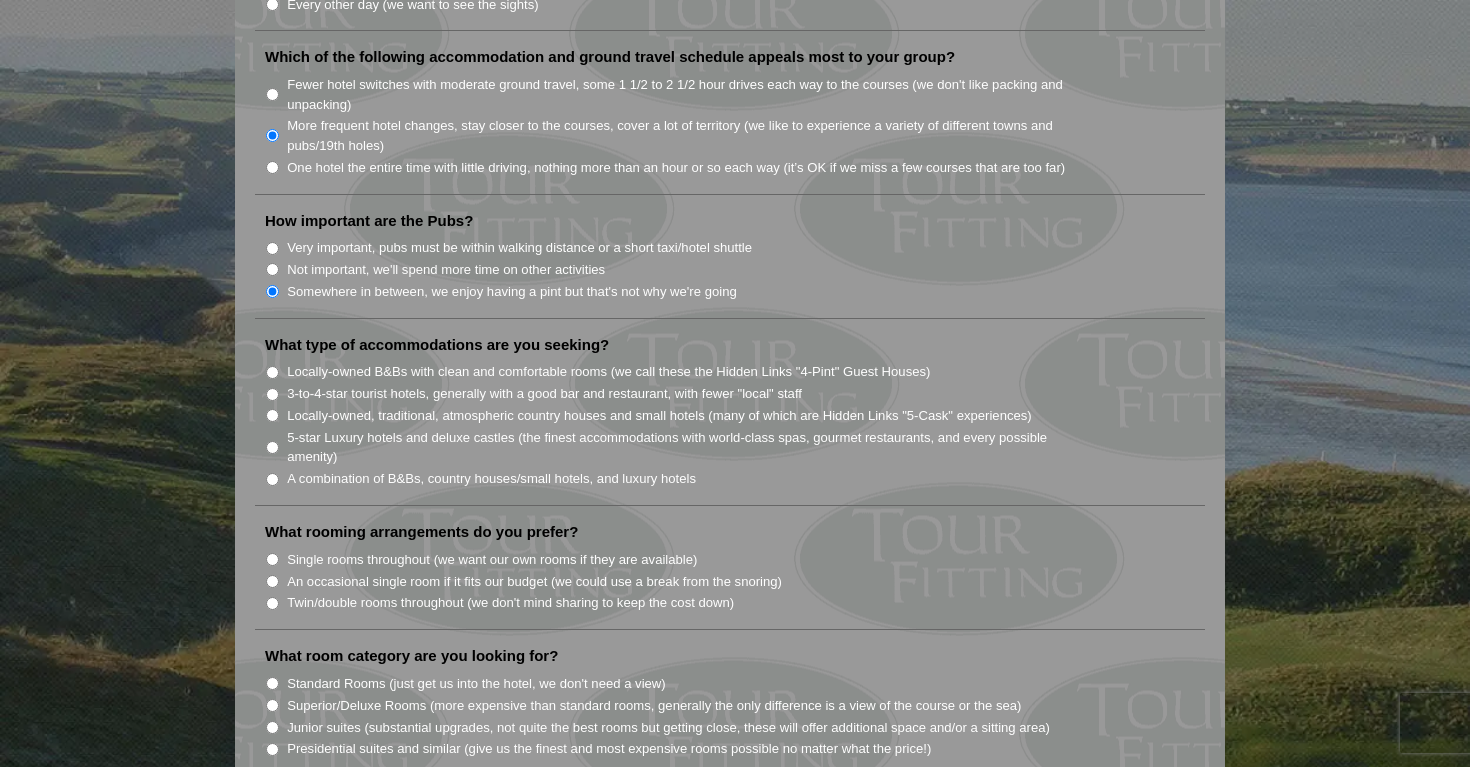 scroll, scrollTop: 1379, scrollLeft: 0, axis: vertical 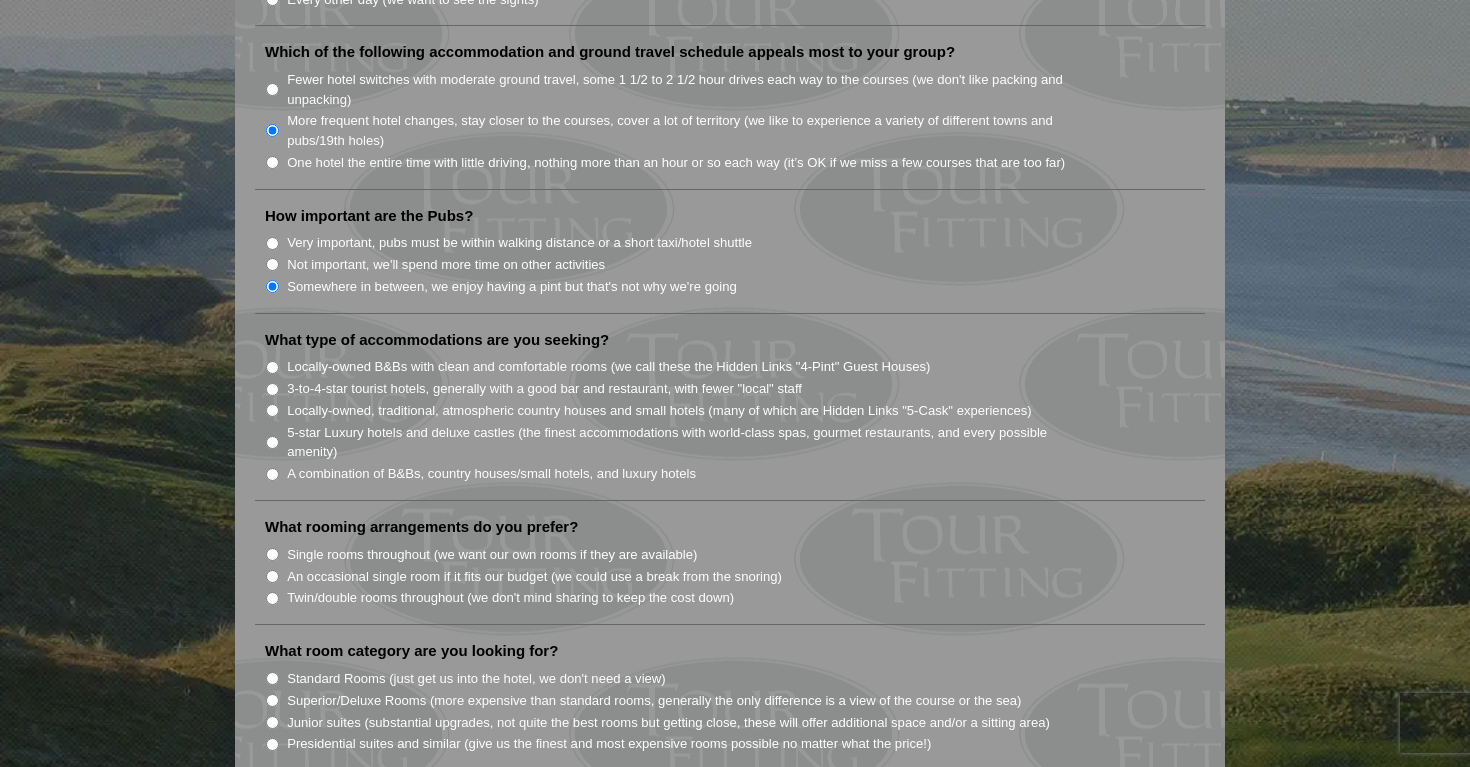 click on "A combination of B&Bs, country houses/small hotels, and luxury hotels" at bounding box center (491, 474) 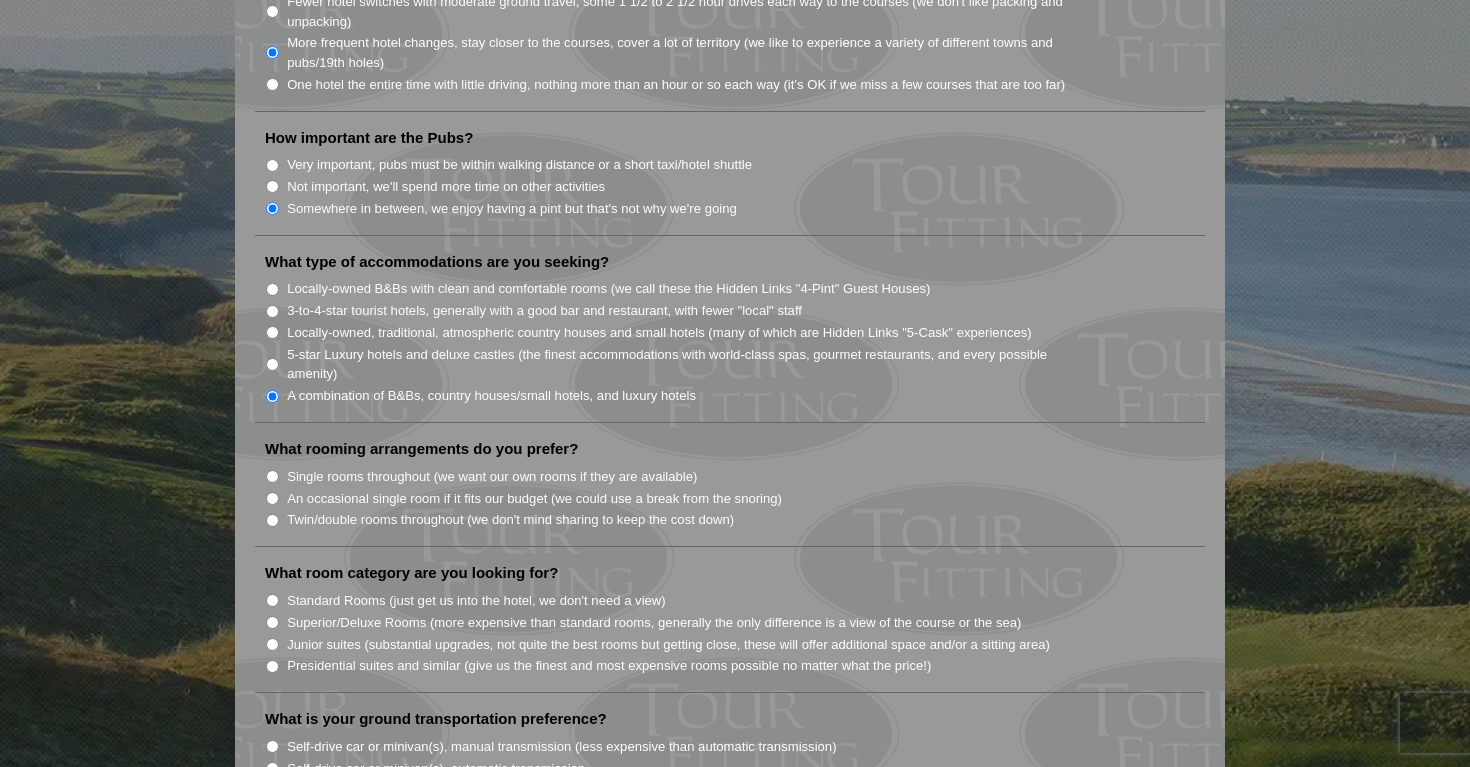 scroll, scrollTop: 1506, scrollLeft: 0, axis: vertical 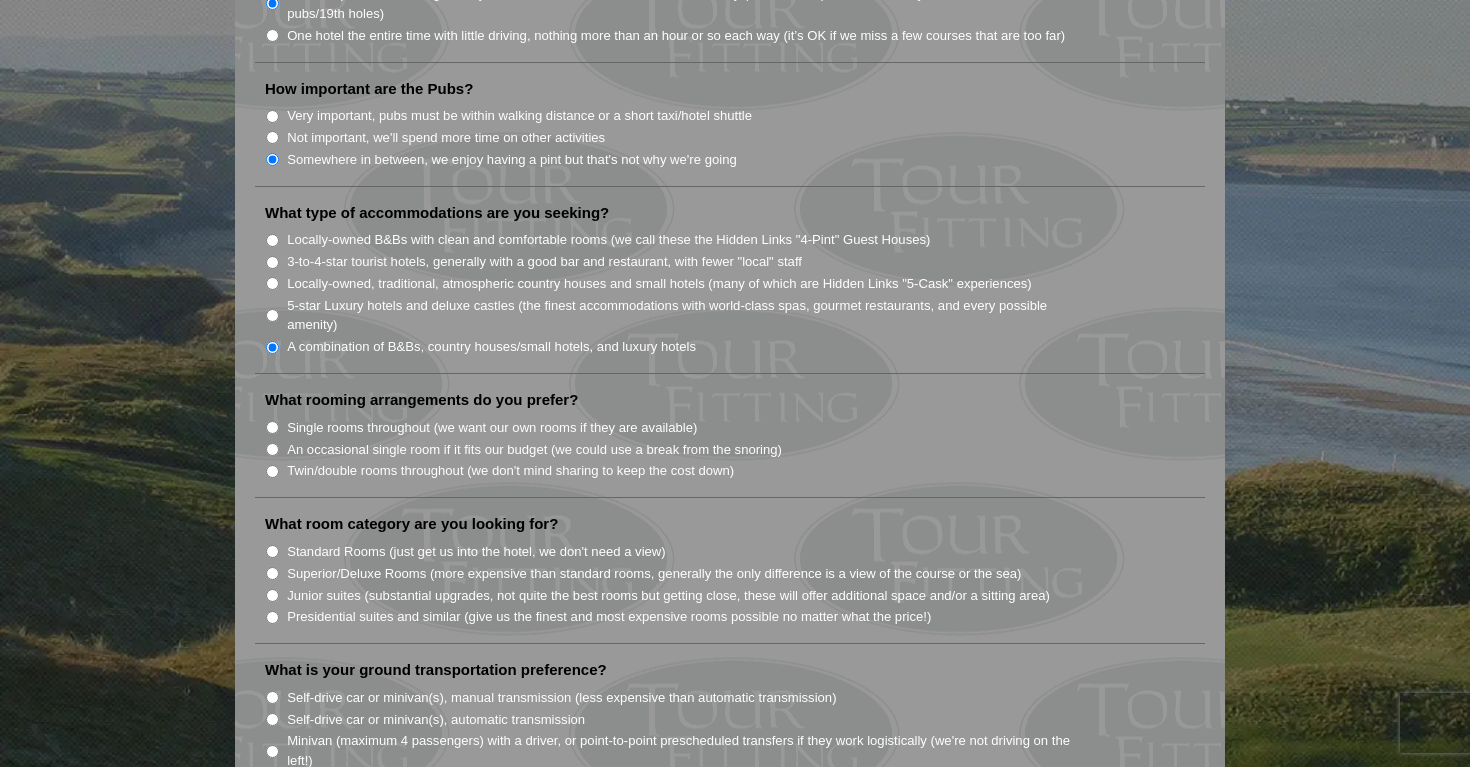 click on "Single rooms throughout (we want our own rooms if they are available)" at bounding box center (492, 428) 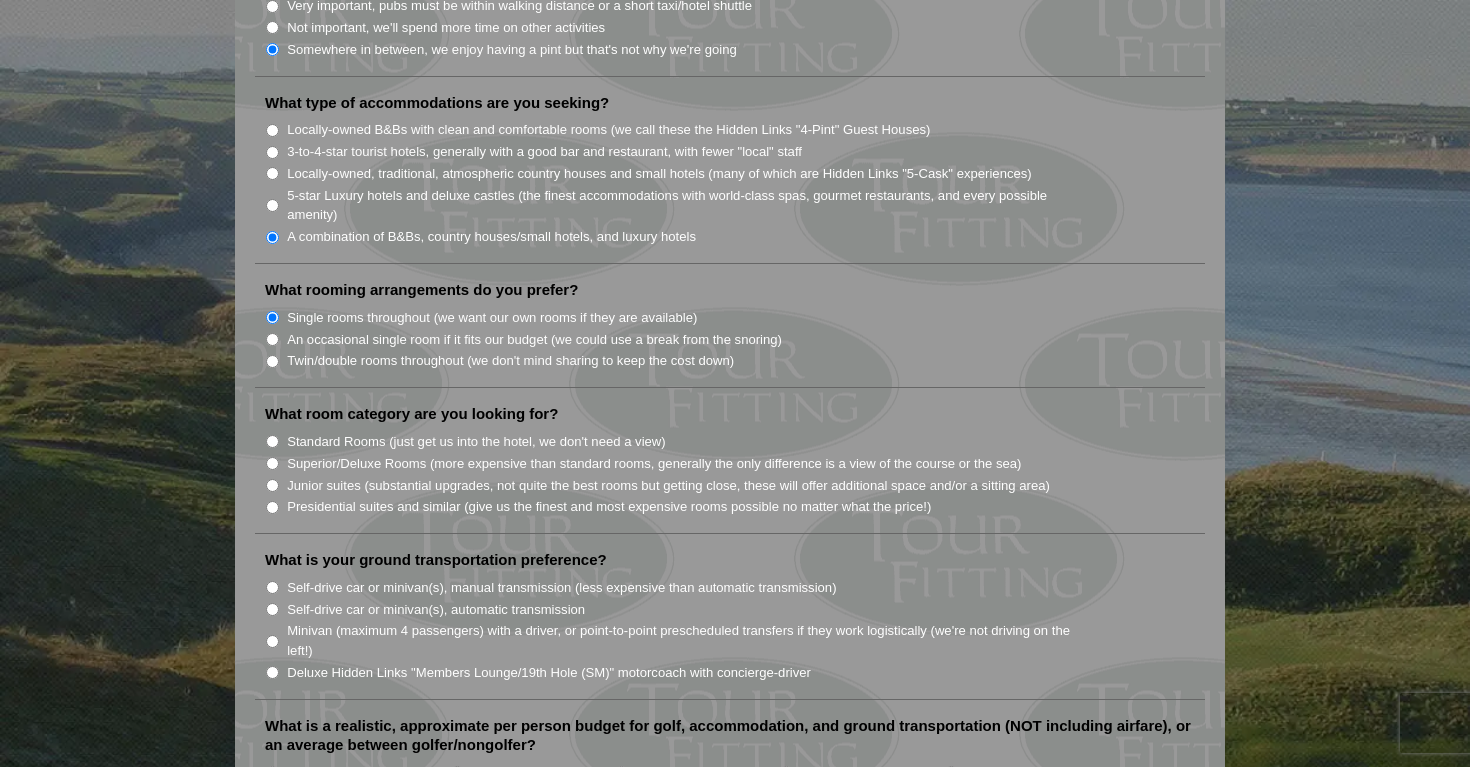 scroll, scrollTop: 1633, scrollLeft: 0, axis: vertical 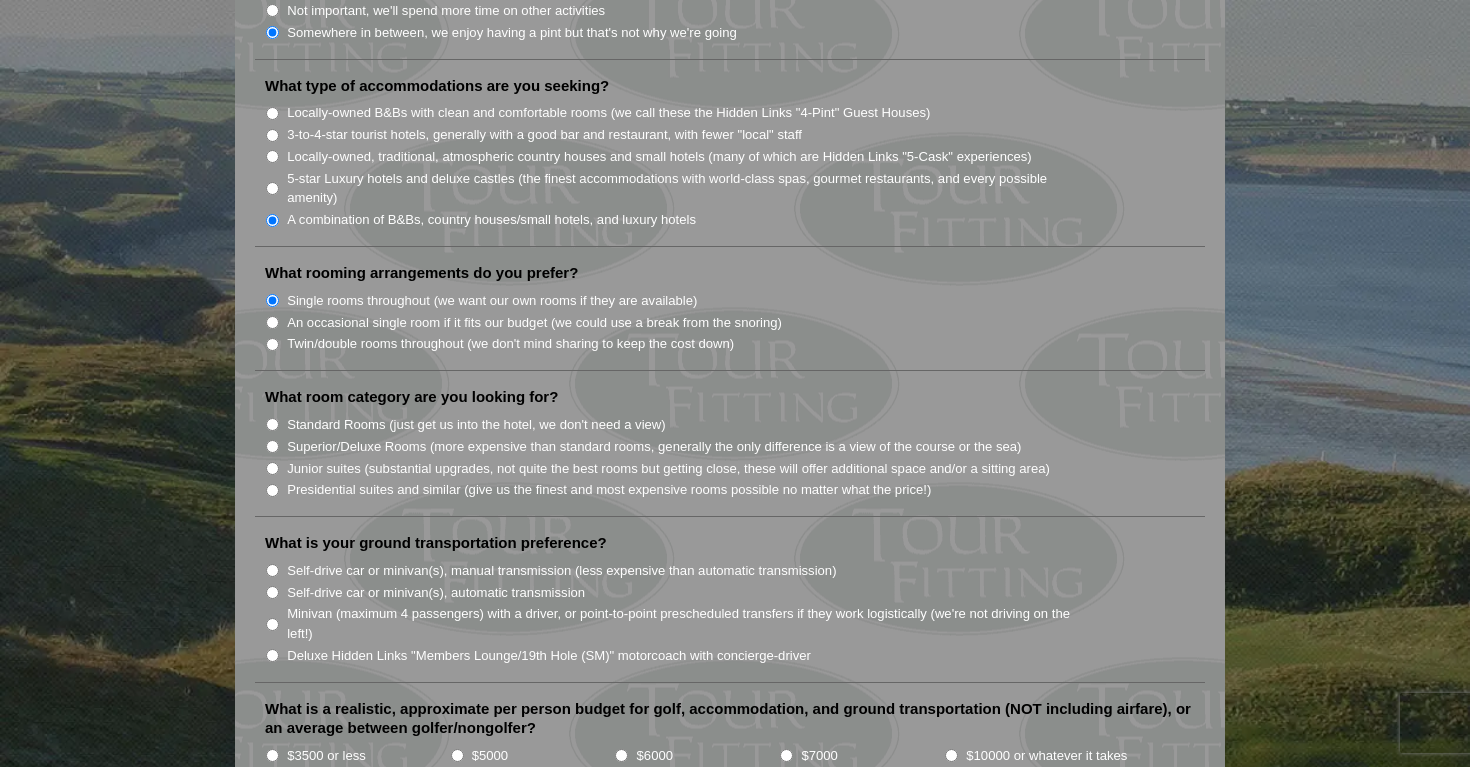 click on "Standard Rooms (just get us into the hotel, we don't need a view)" at bounding box center [476, 425] 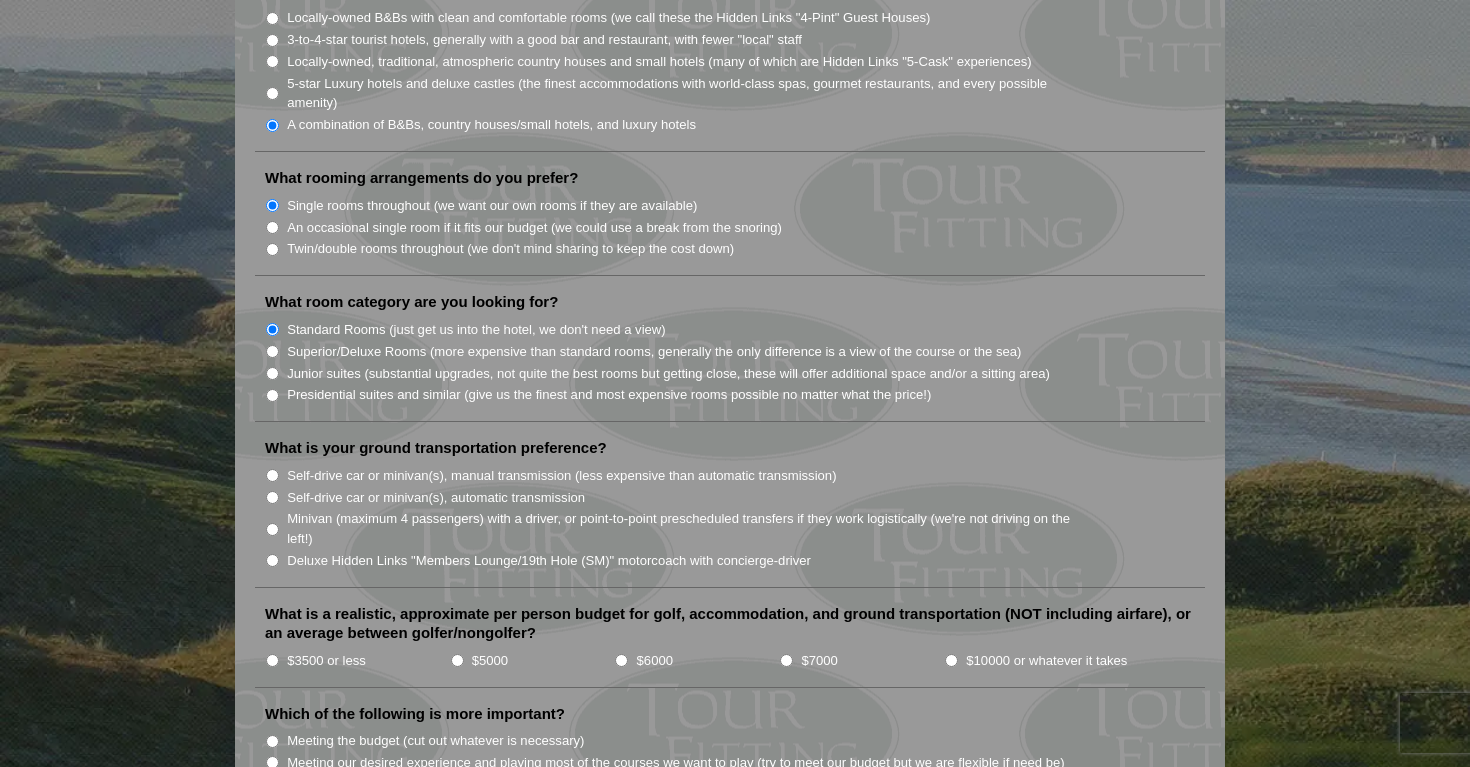 scroll, scrollTop: 1739, scrollLeft: 0, axis: vertical 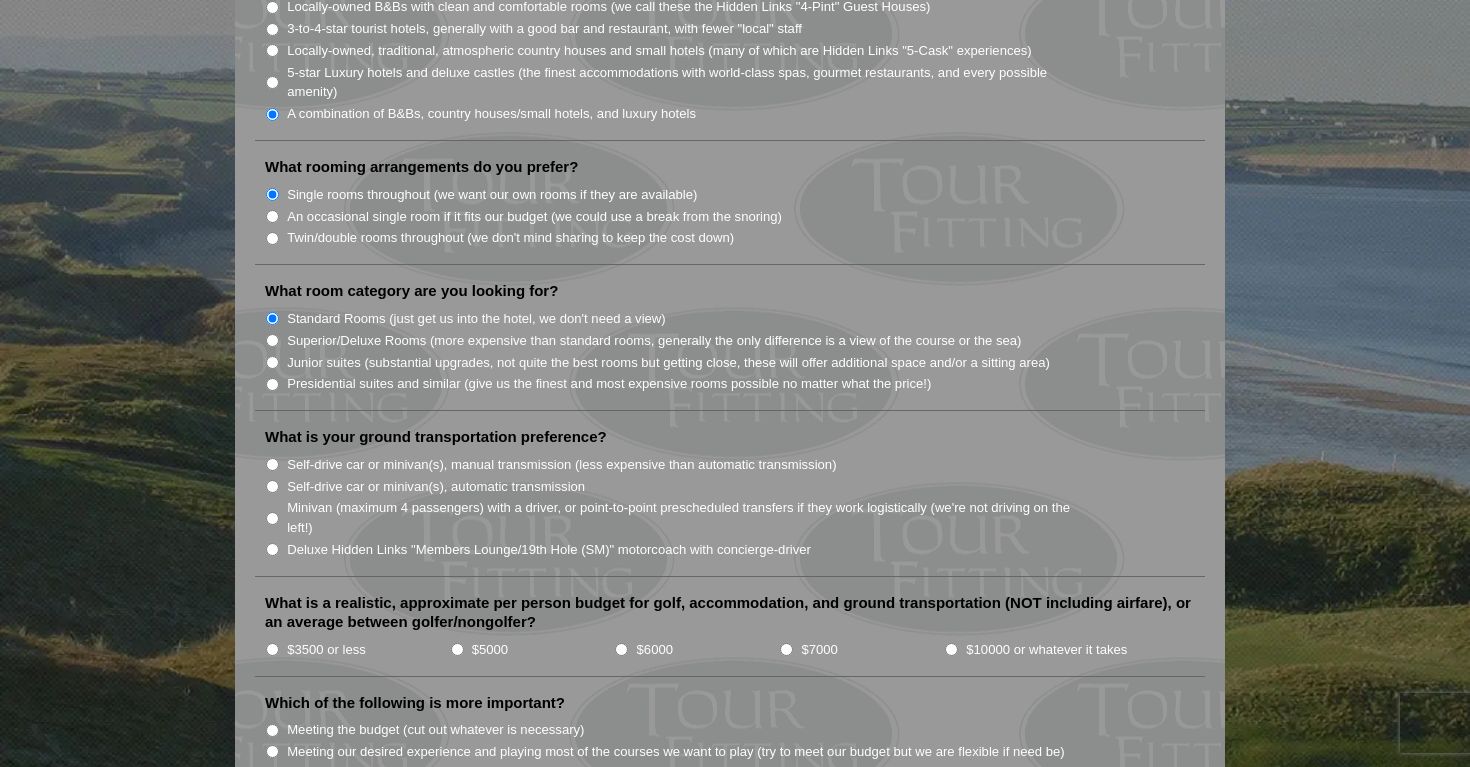 click on "Self-drive car or minivan(s), manual transmission (less expensive than automatic transmission)" at bounding box center [561, 465] 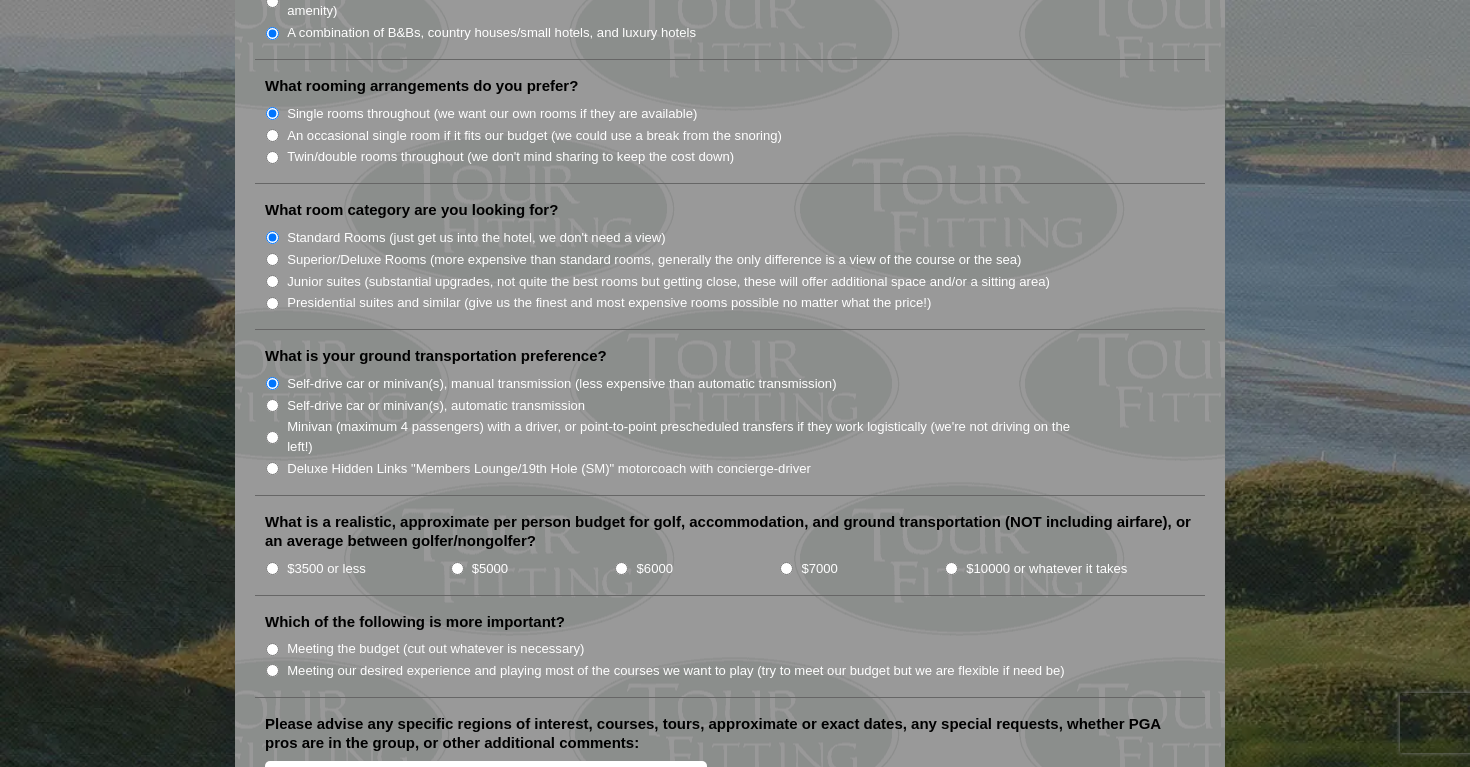 scroll, scrollTop: 1857, scrollLeft: 0, axis: vertical 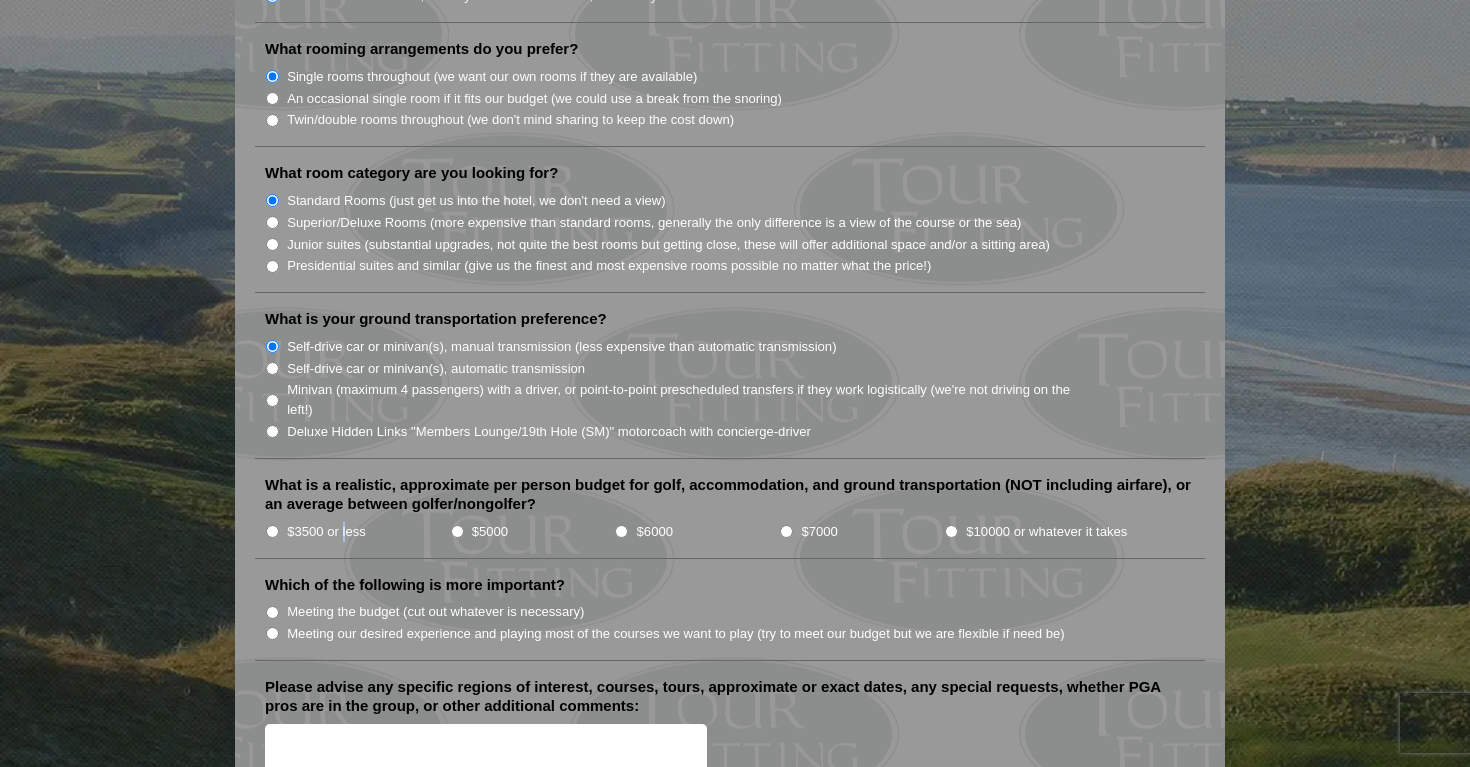 click on "$3500 or less" at bounding box center [326, 532] 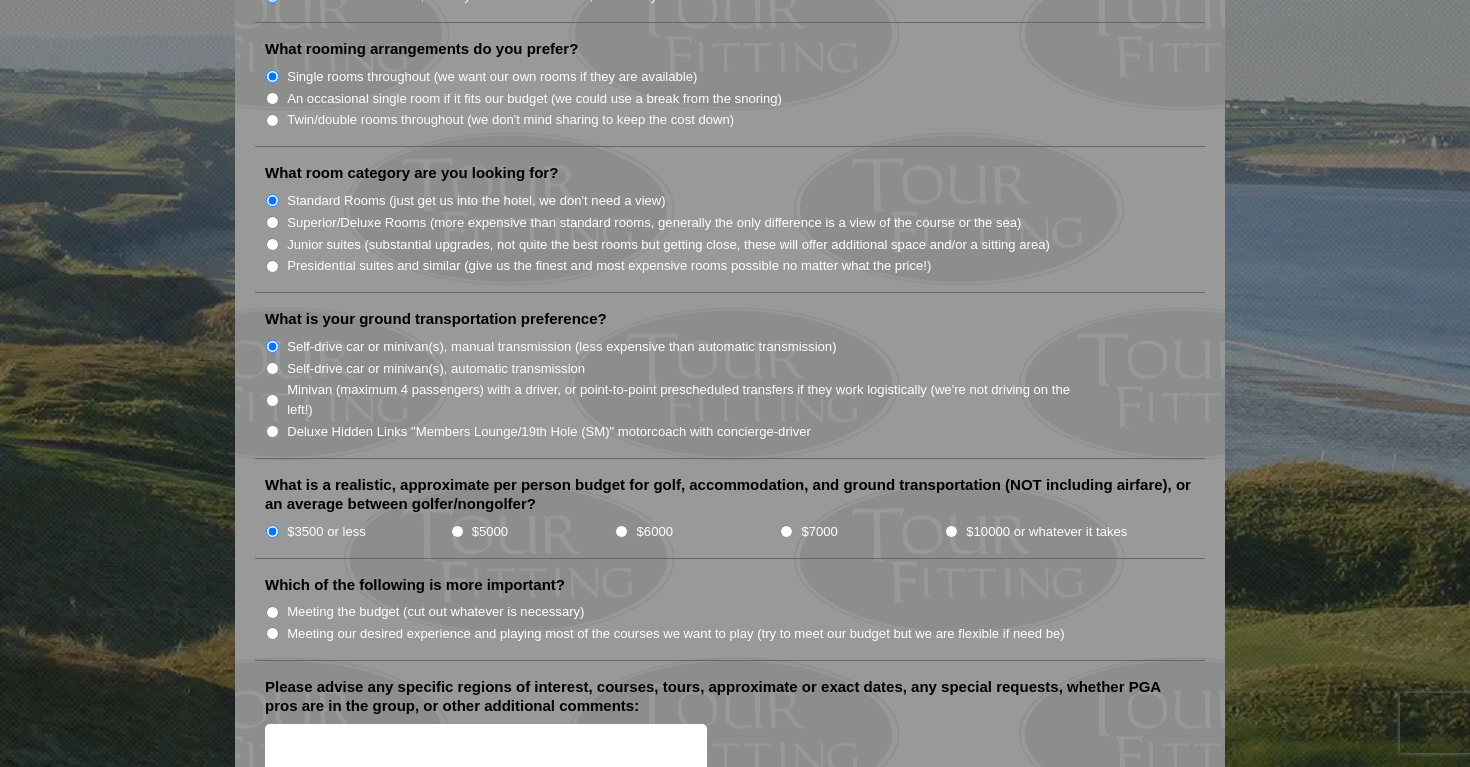 click on "Meeting our desired experience and playing most of the courses we want to play (try to meet our budget but we are flexible if need be)" at bounding box center [676, 634] 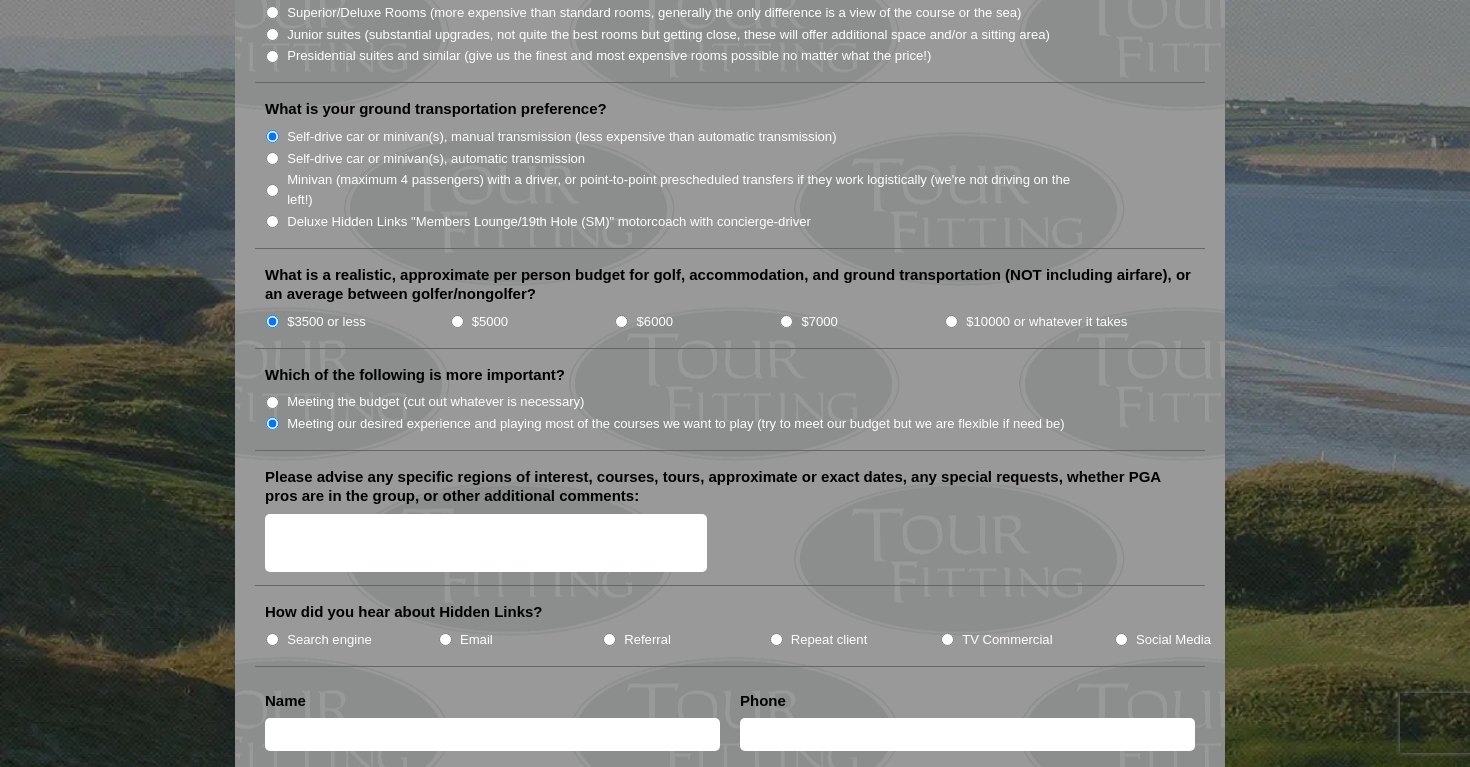 scroll, scrollTop: 2069, scrollLeft: 0, axis: vertical 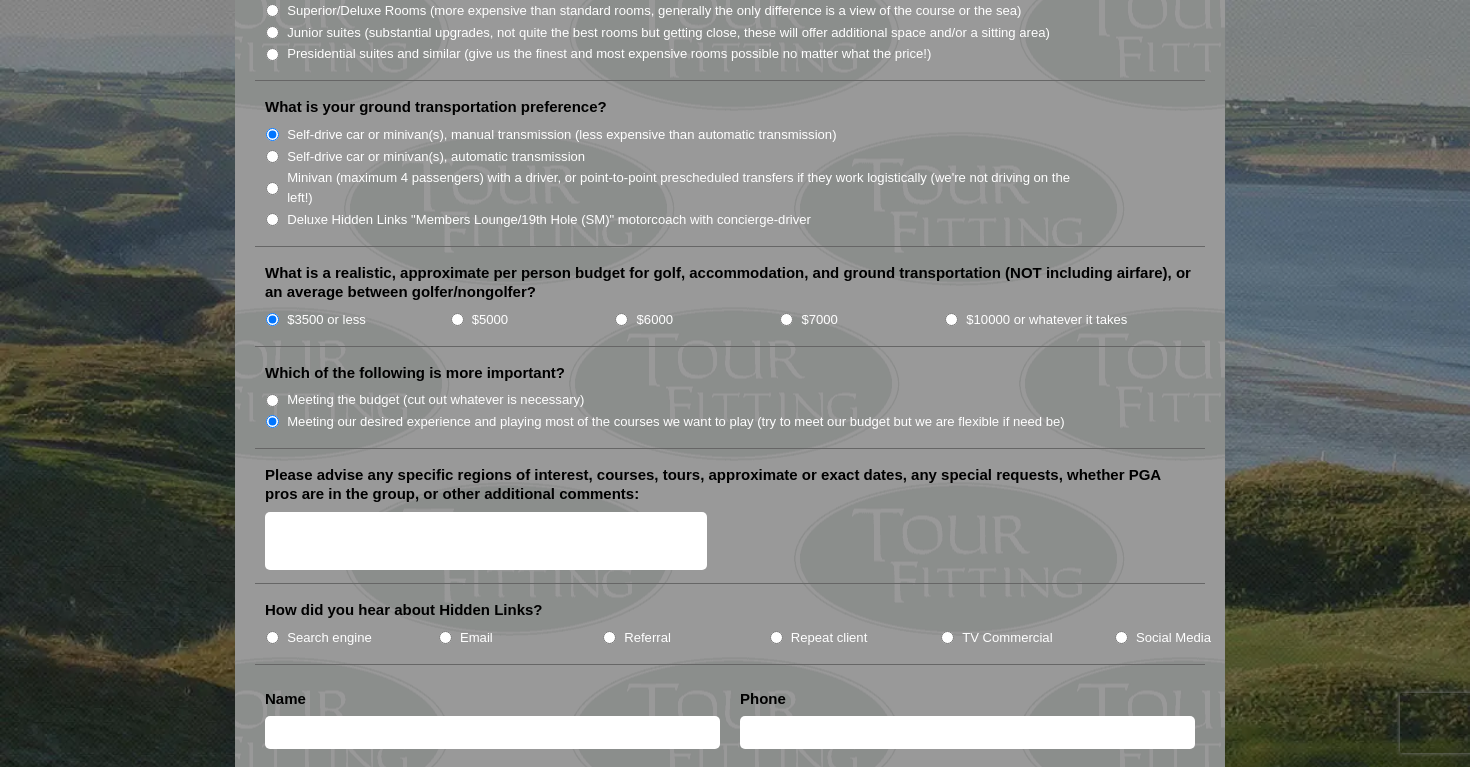 click on "Please advise any specific regions of interest, courses, tours, approximate or exact dates, any special requests, whether PGA pros are in the group, or other additional comments:" at bounding box center [486, 541] 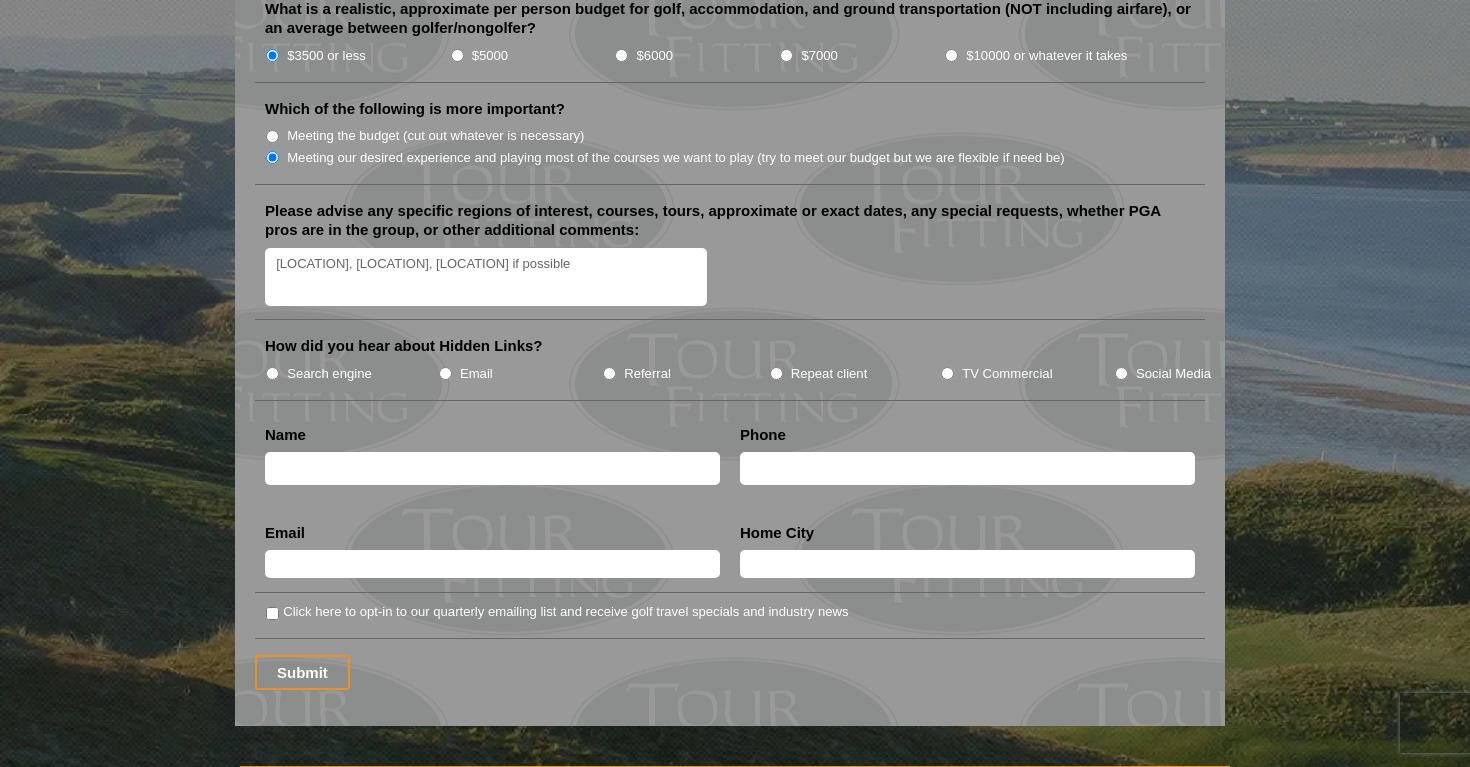 scroll, scrollTop: 2336, scrollLeft: 0, axis: vertical 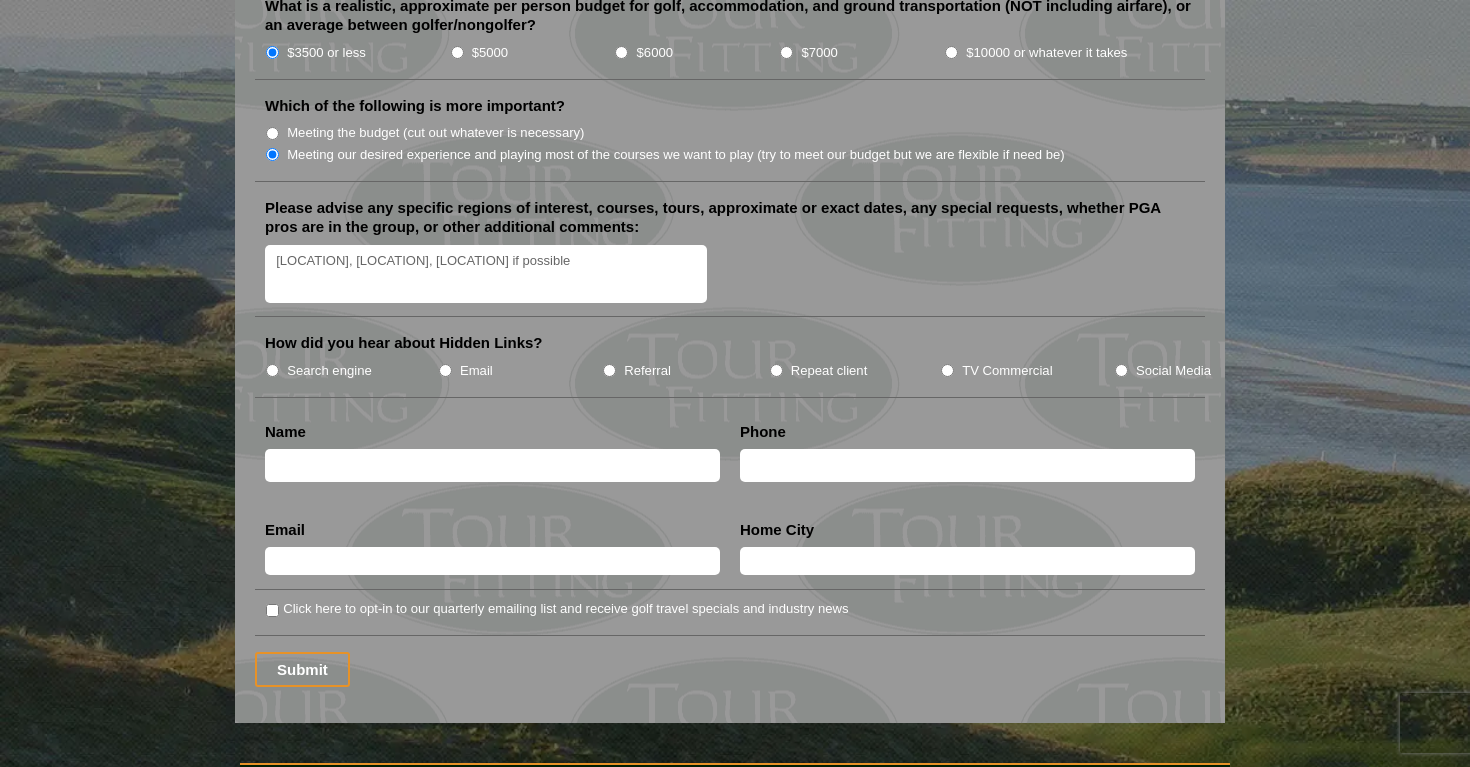 type on "[LOCATION], [LOCATION], [LOCATION] if possible" 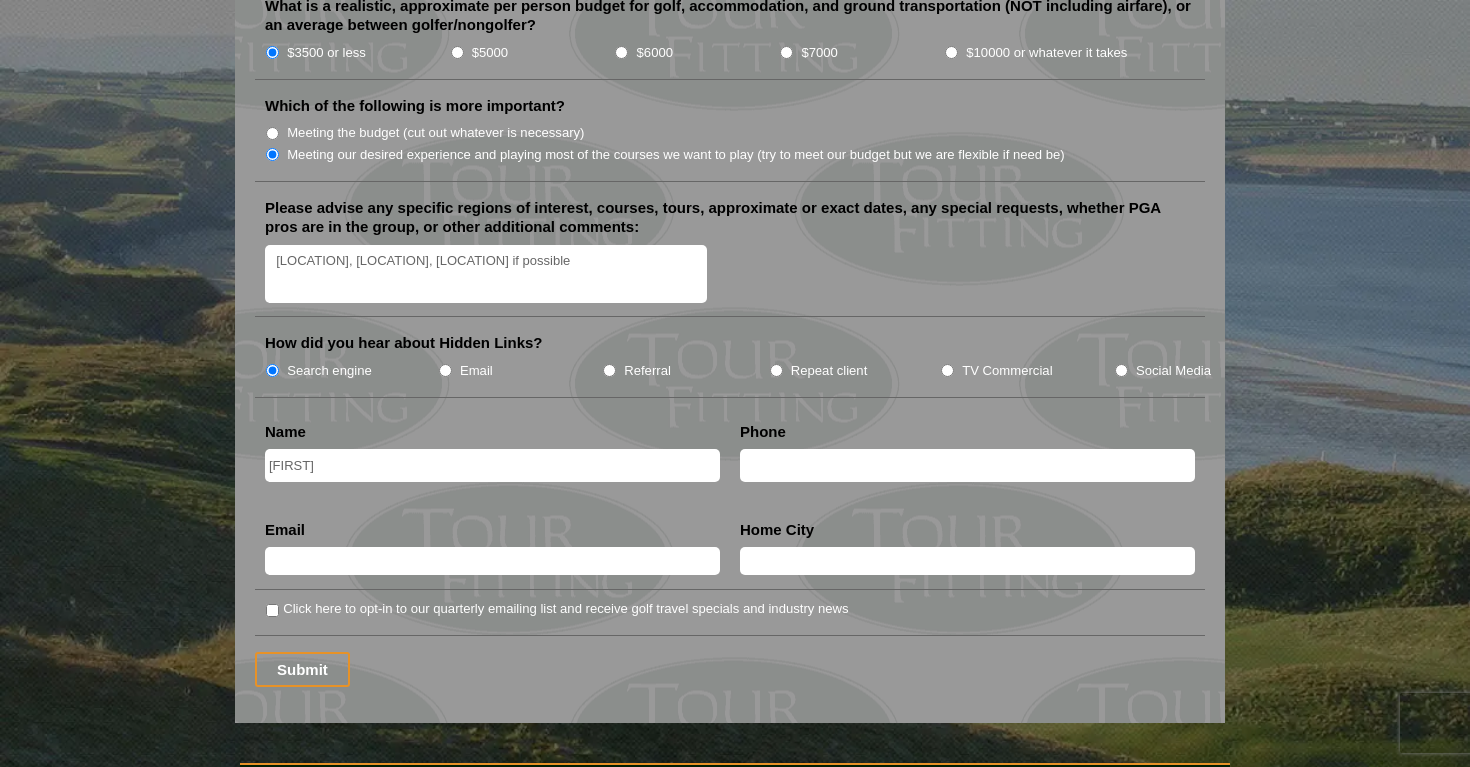 click on "[FIRST]" at bounding box center [492, 465] 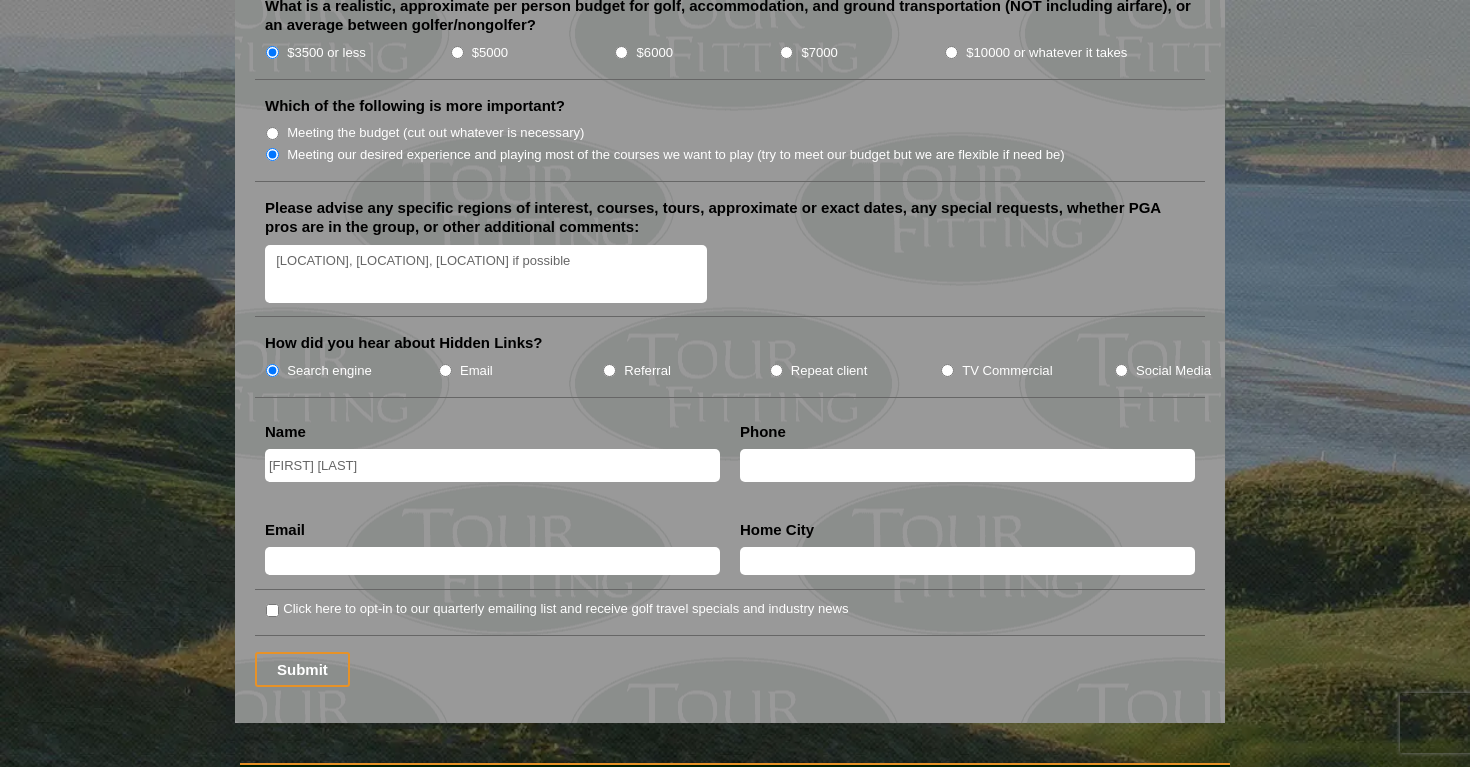 type on "[FIRST] [LAST]" 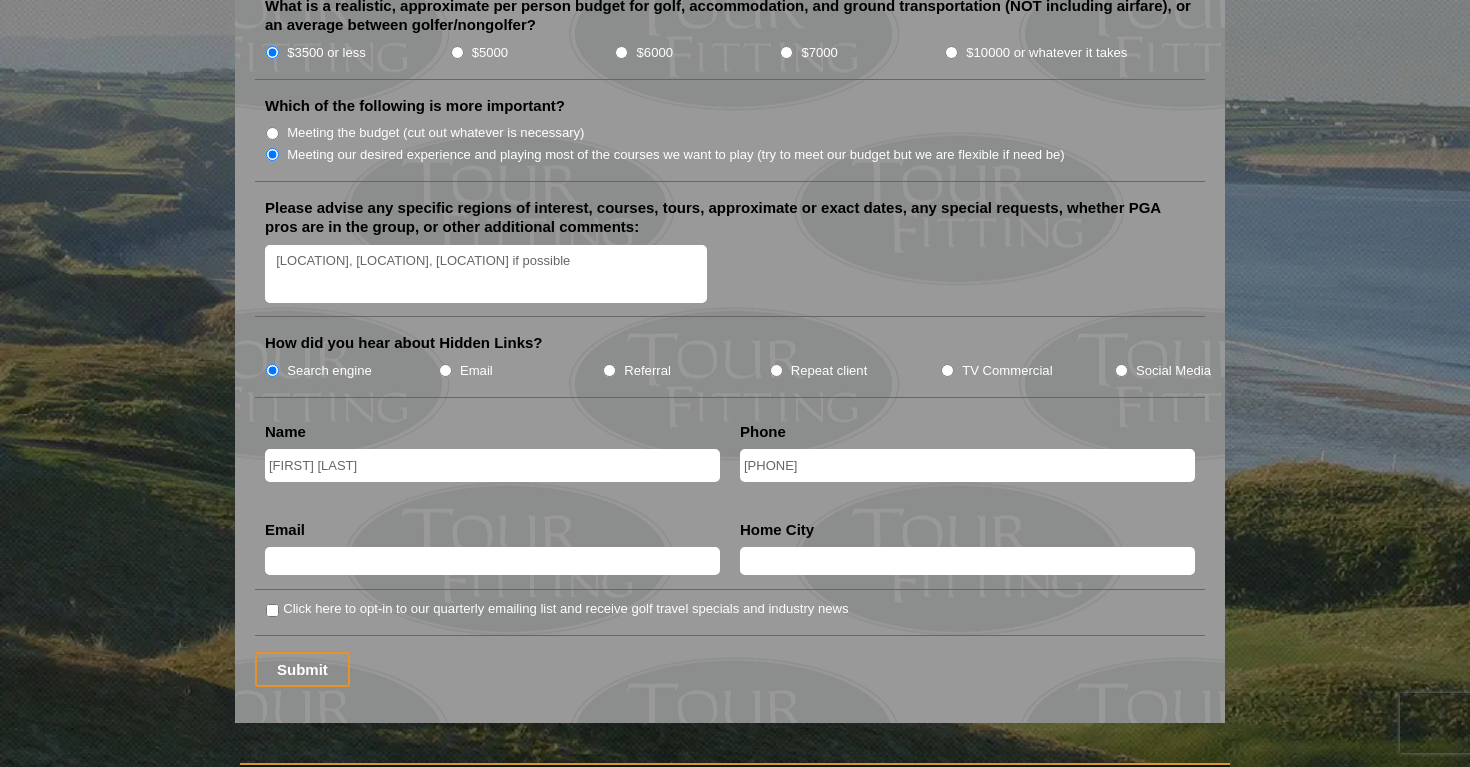 type on "[PHONE]" 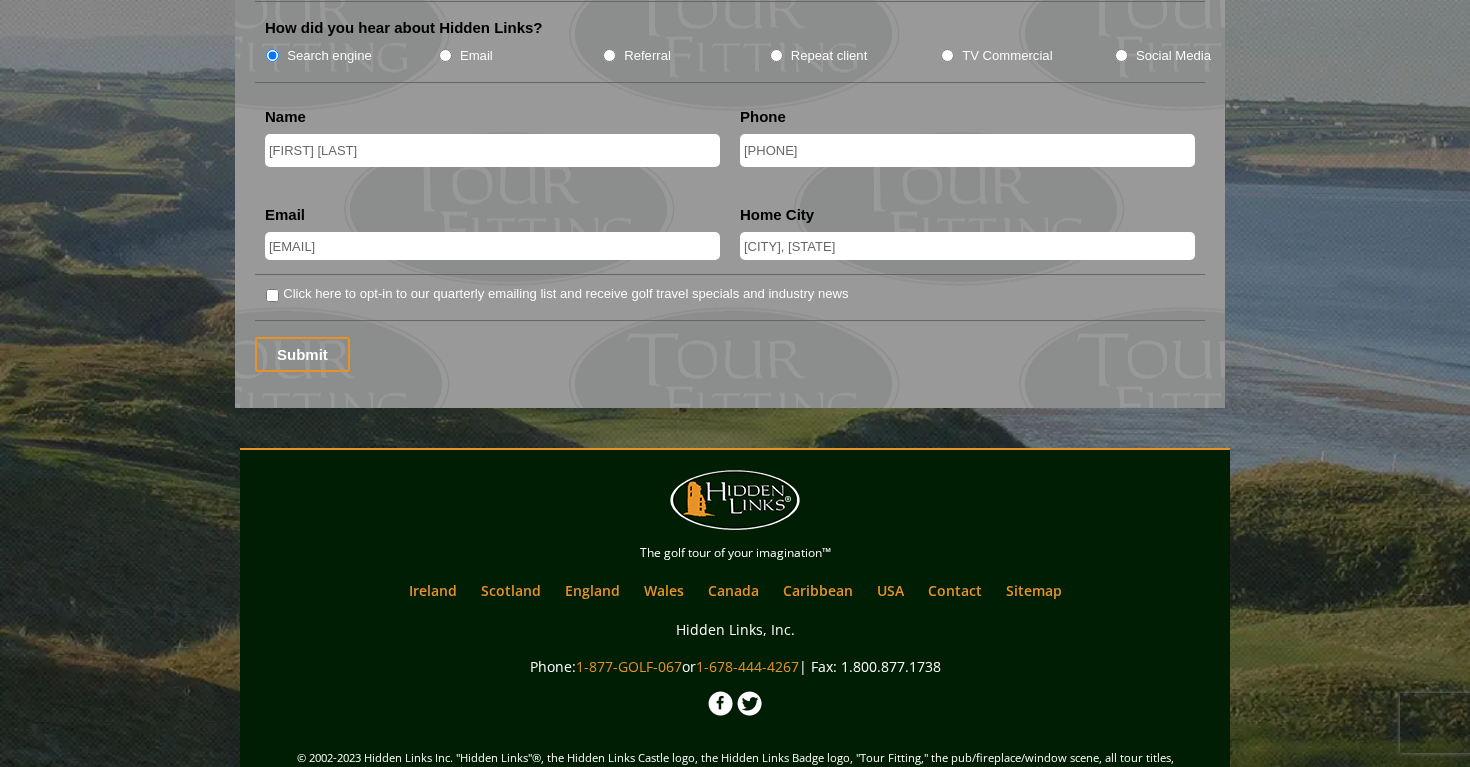 scroll, scrollTop: 2594, scrollLeft: 0, axis: vertical 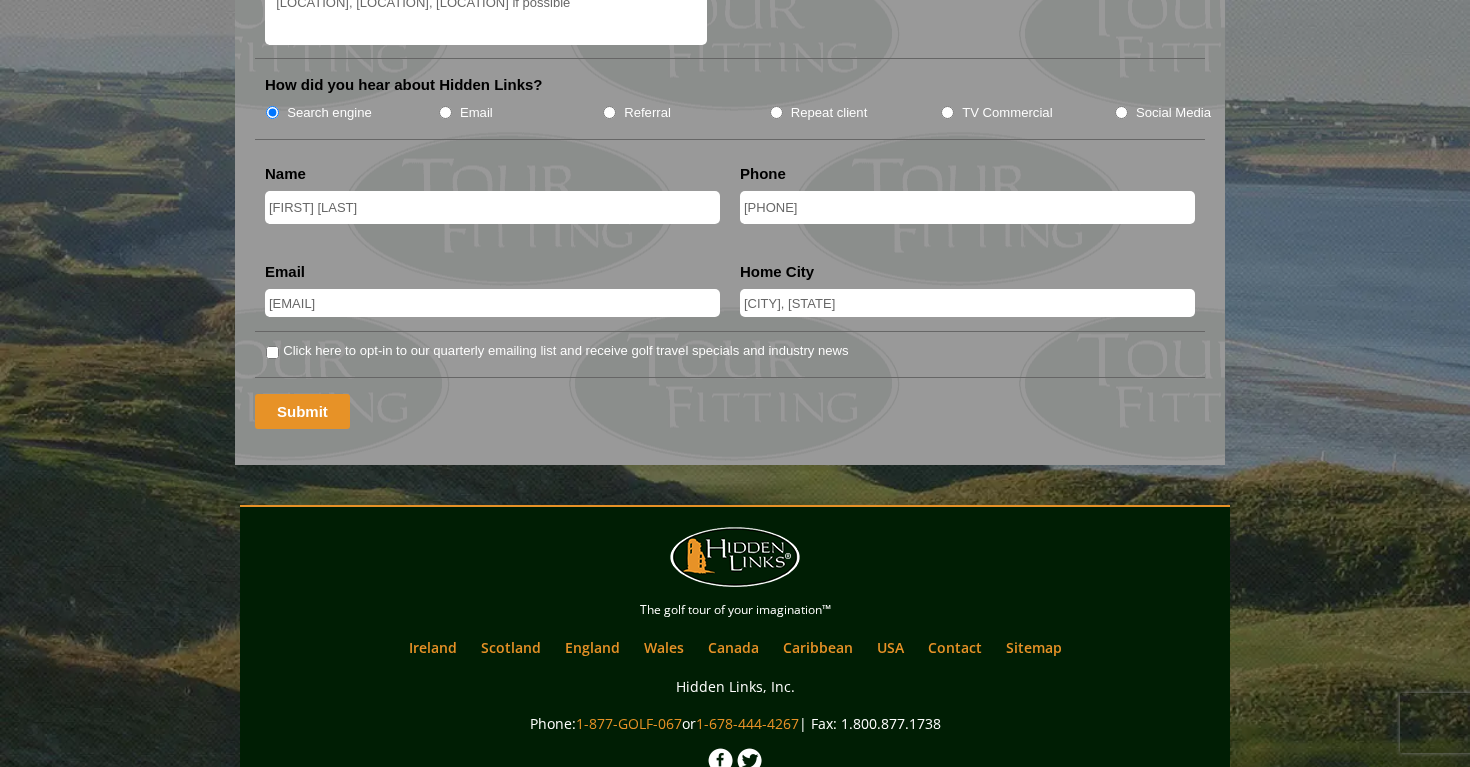 type on "[CITY], [STATE]" 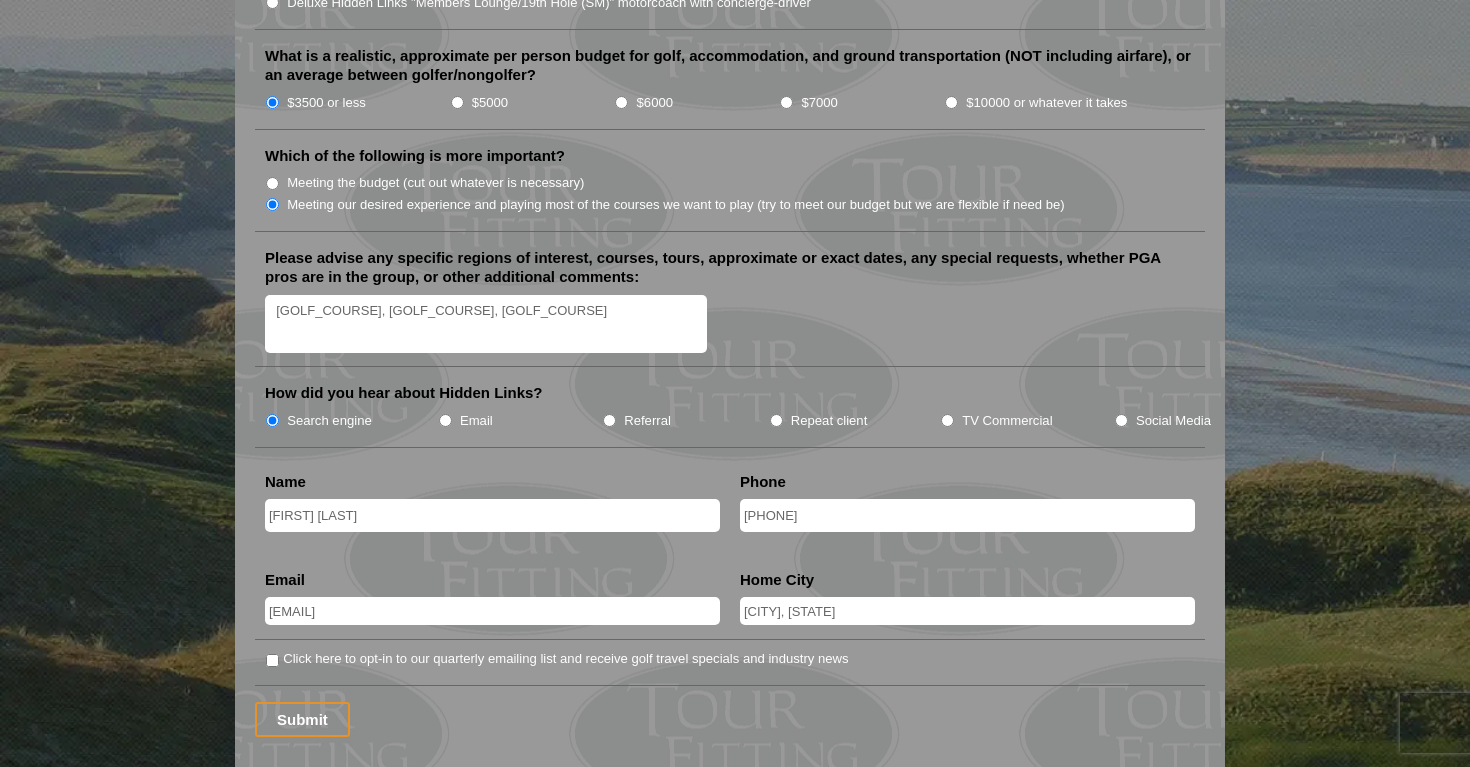 scroll, scrollTop: 2315, scrollLeft: 0, axis: vertical 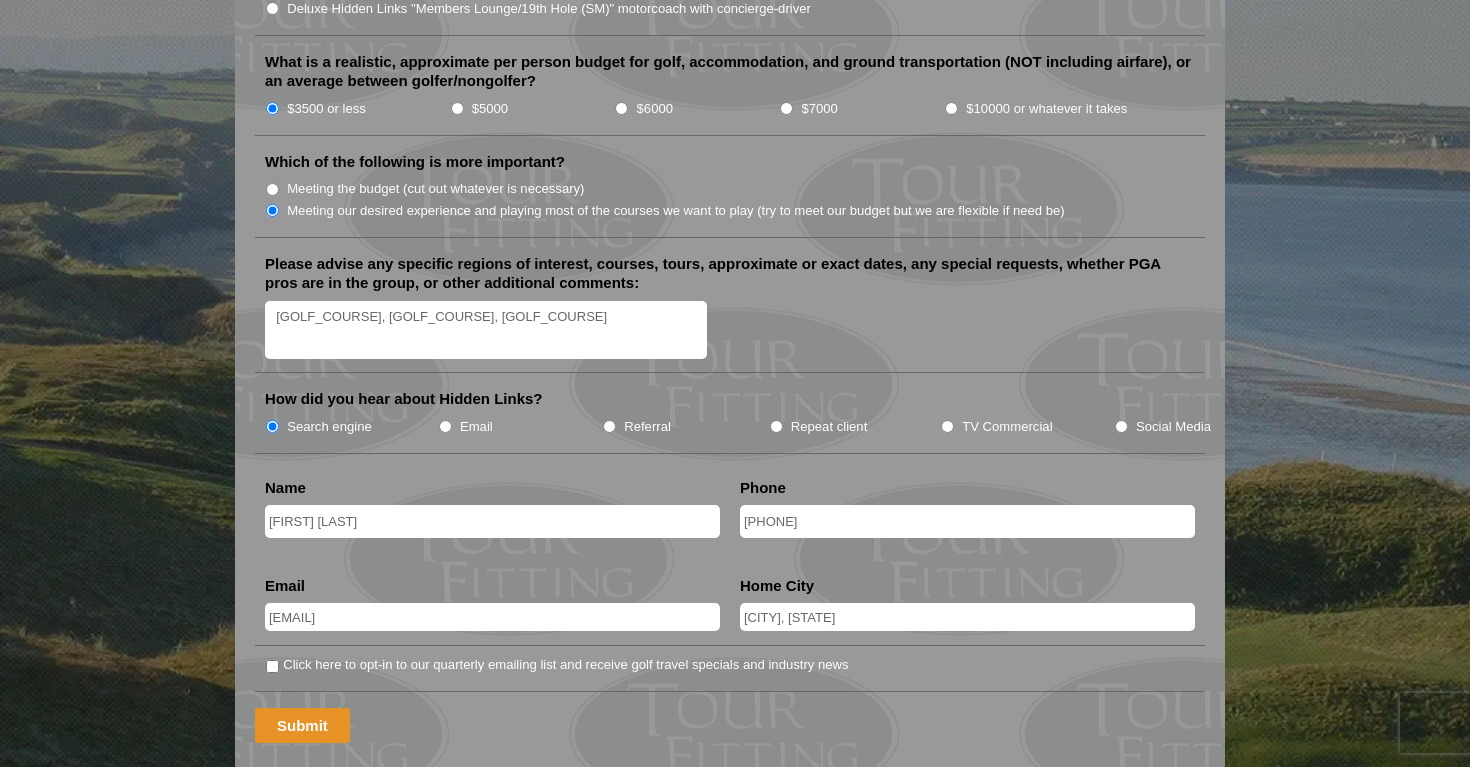 click on "Submit" at bounding box center (302, 725) 